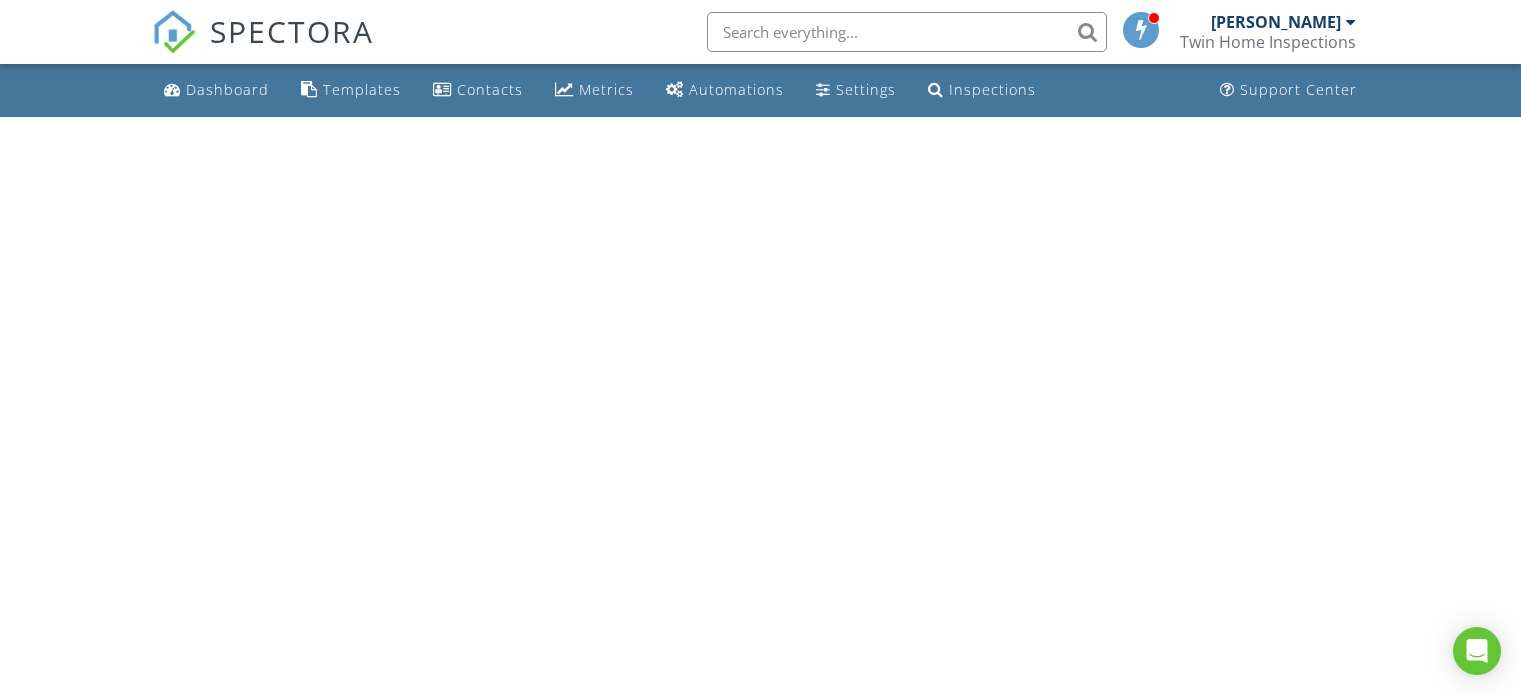 scroll, scrollTop: 0, scrollLeft: 0, axis: both 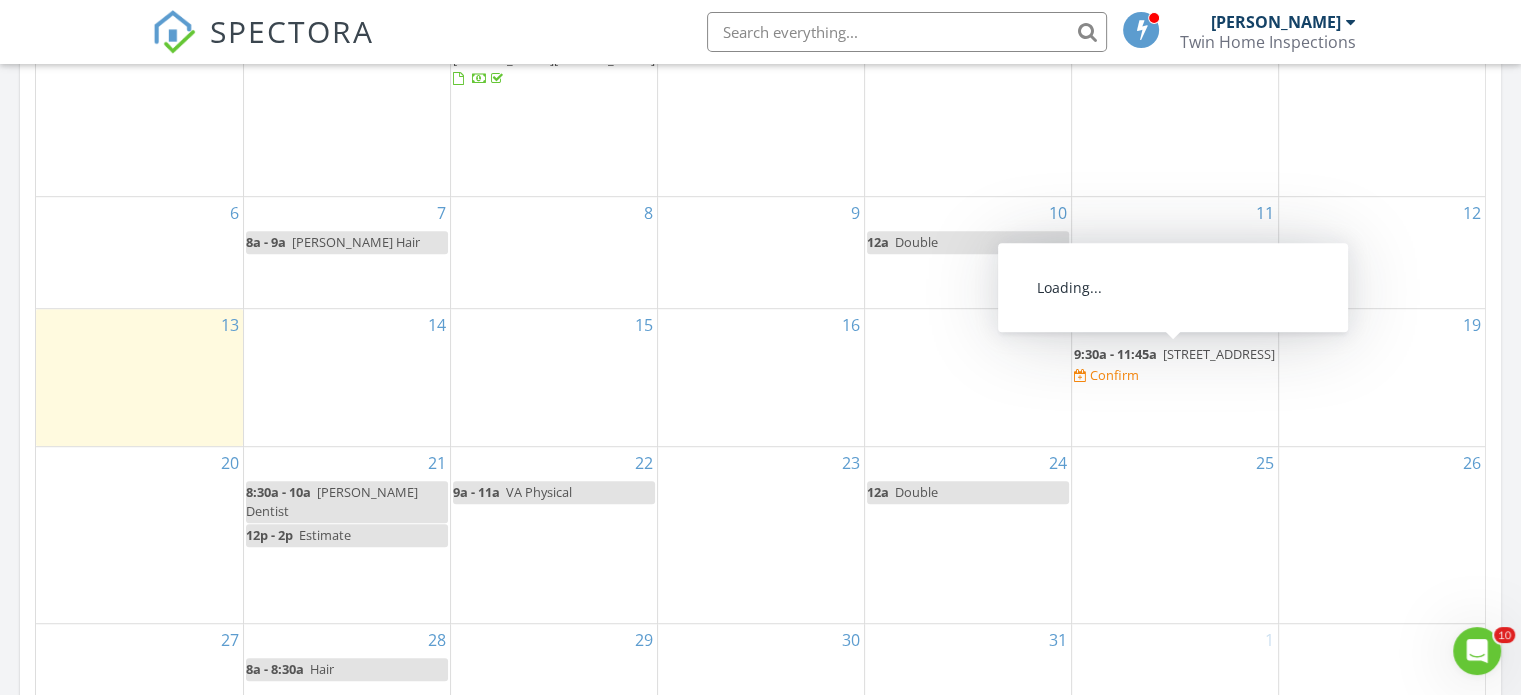 click at bounding box center (1080, 376) 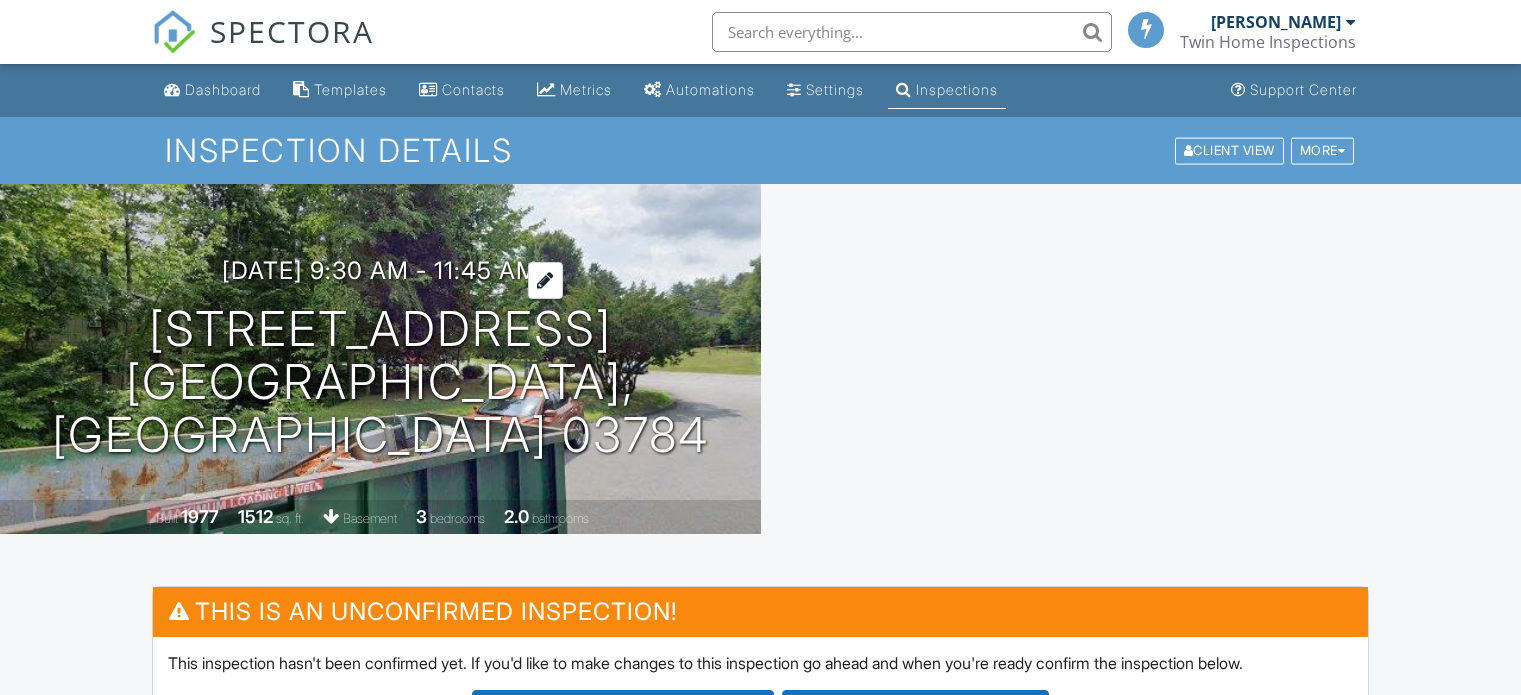 scroll, scrollTop: 0, scrollLeft: 0, axis: both 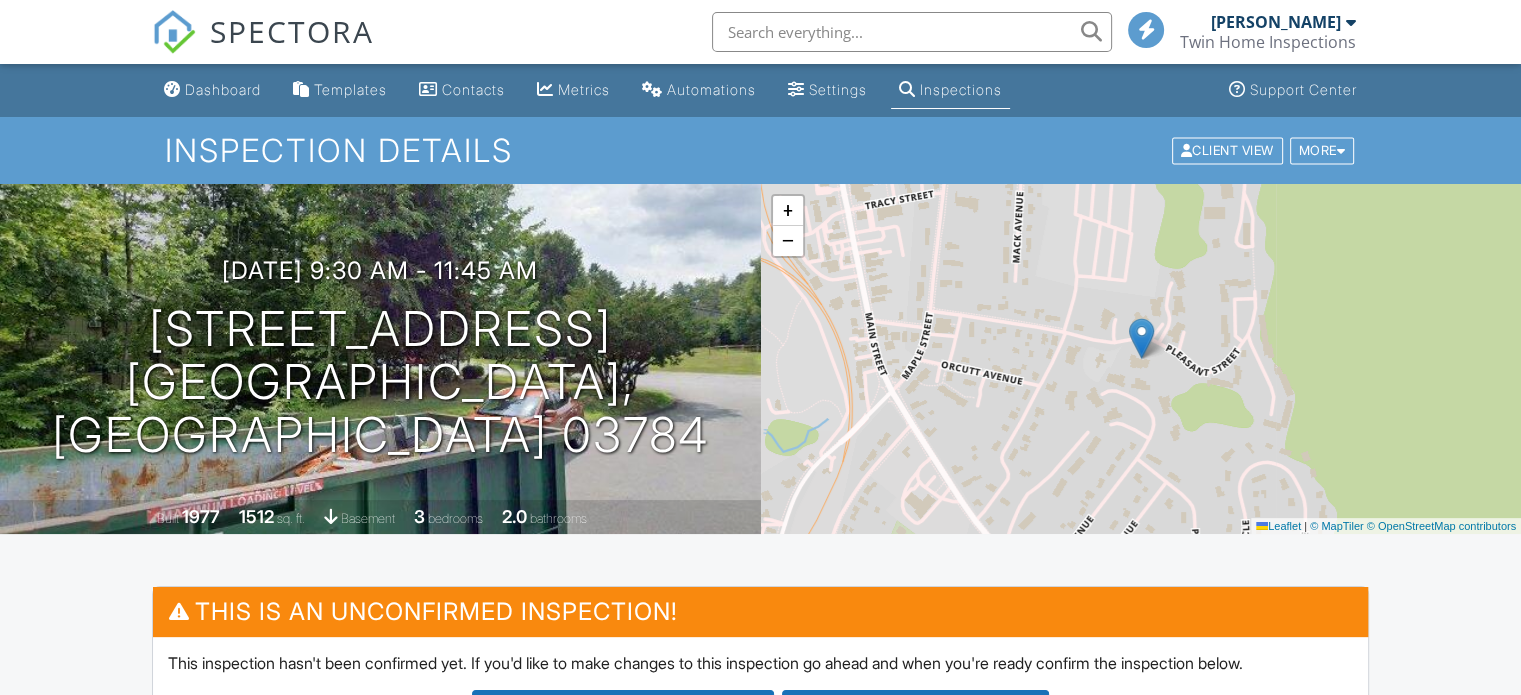 click at bounding box center (0, 0) 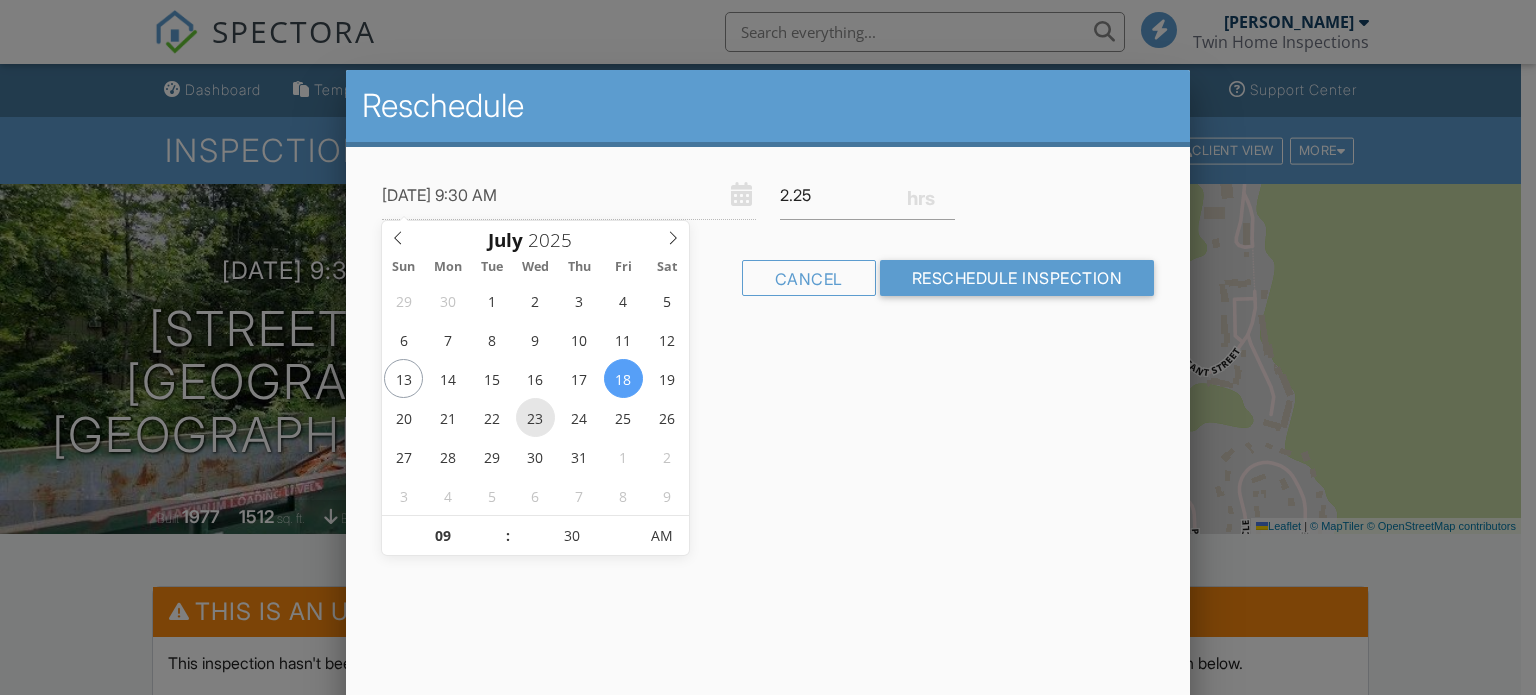 type on "[DATE] 9:30 AM" 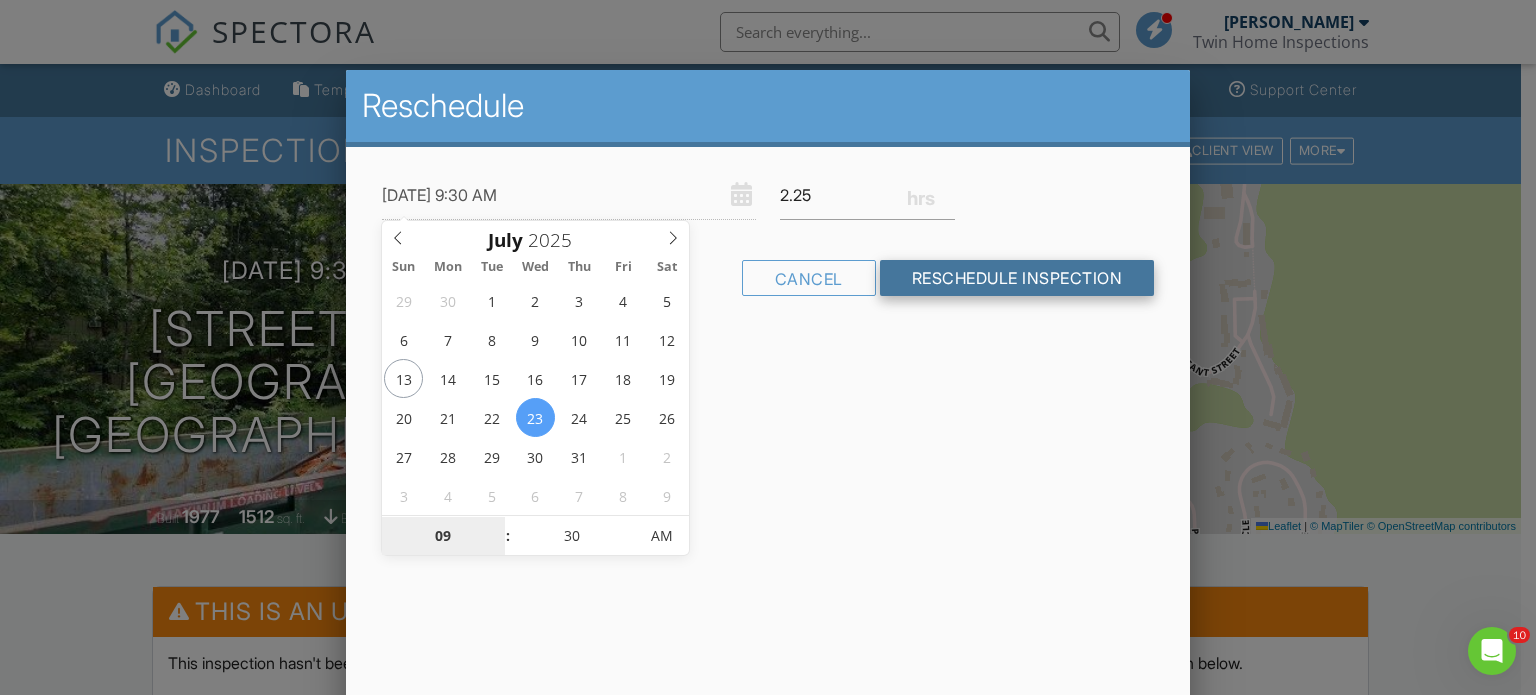 scroll, scrollTop: 0, scrollLeft: 0, axis: both 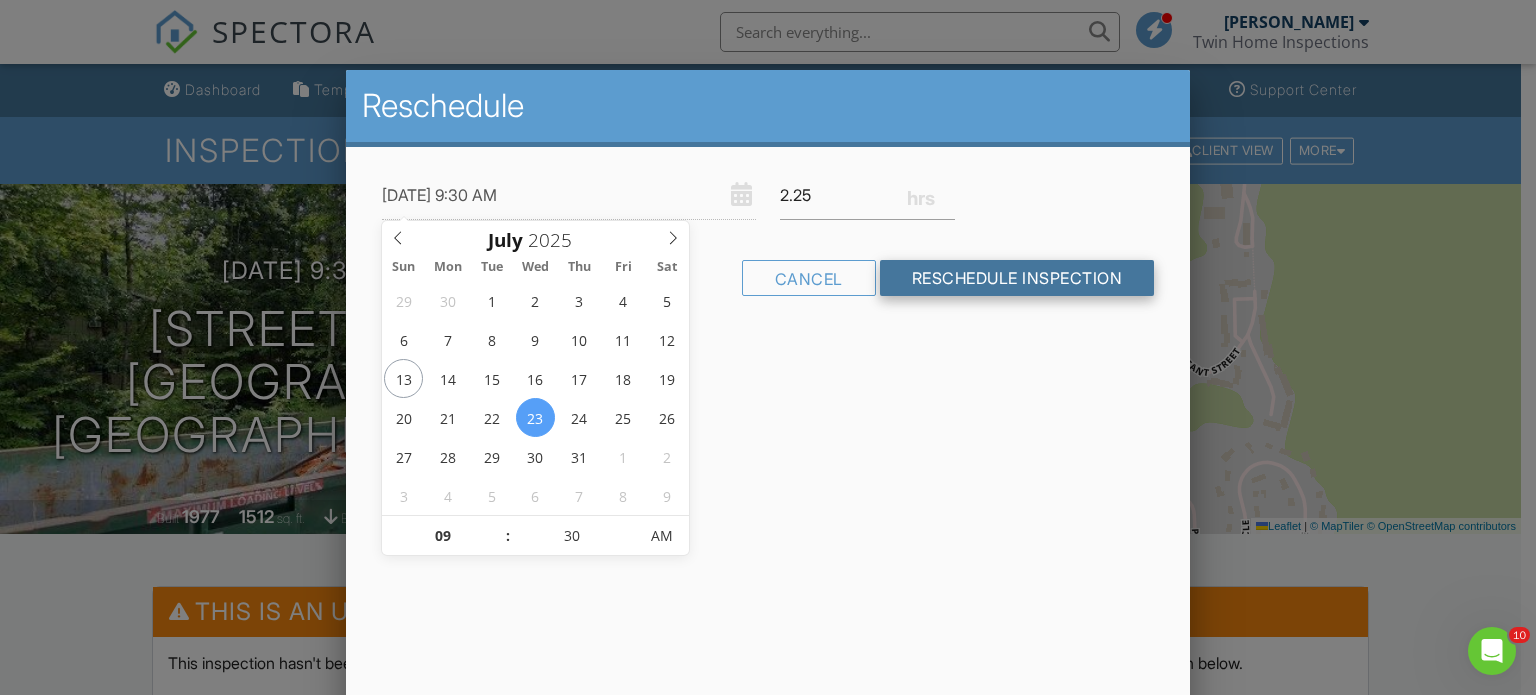 click on "Reschedule Inspection" at bounding box center (1017, 278) 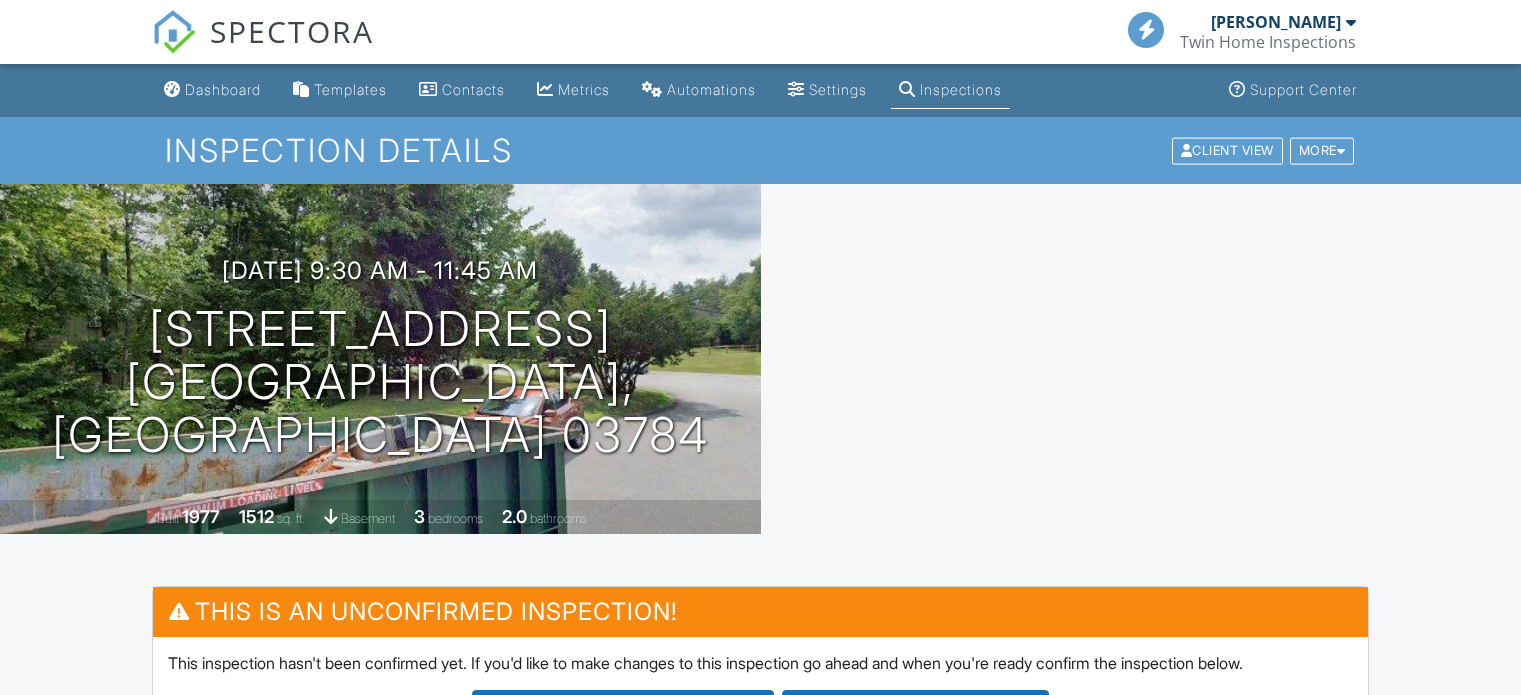 scroll, scrollTop: 0, scrollLeft: 0, axis: both 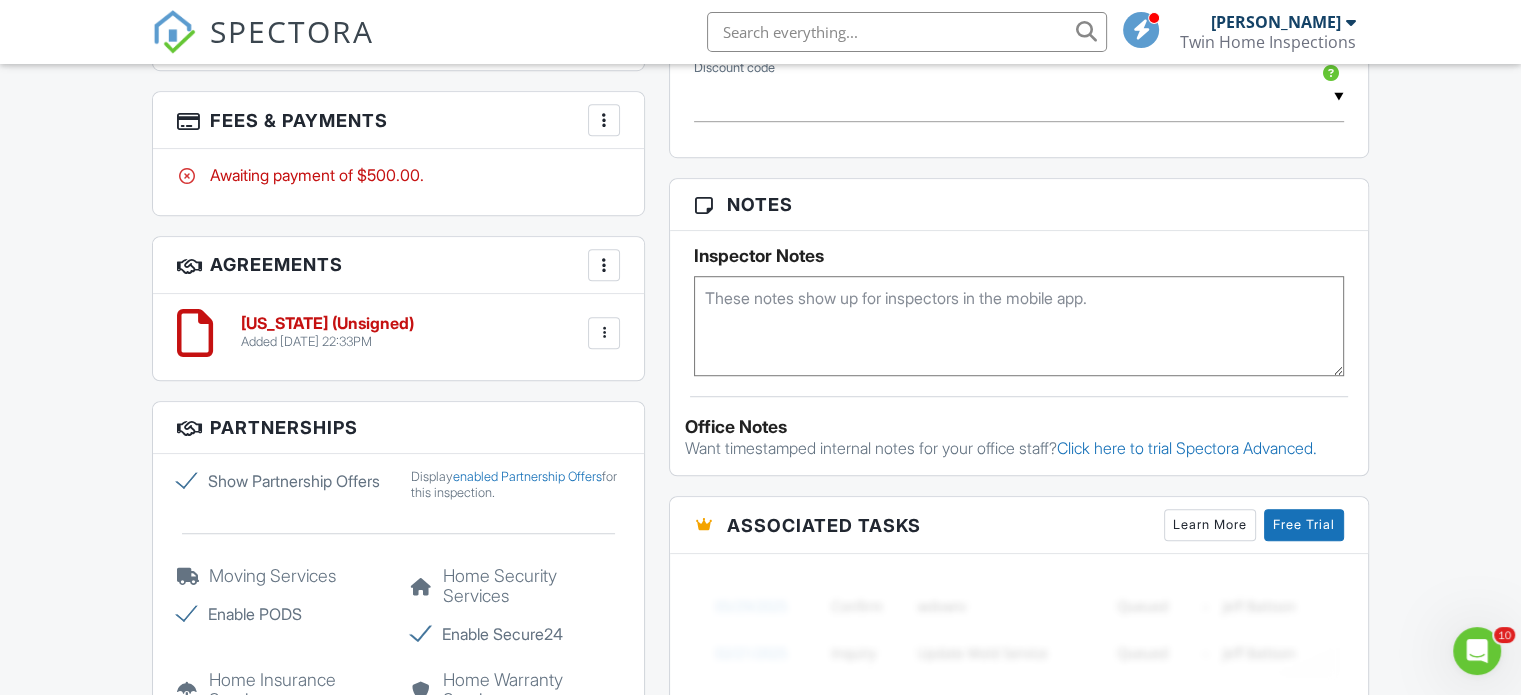 click on "[US_STATE]
(Unsigned)" at bounding box center [327, 324] 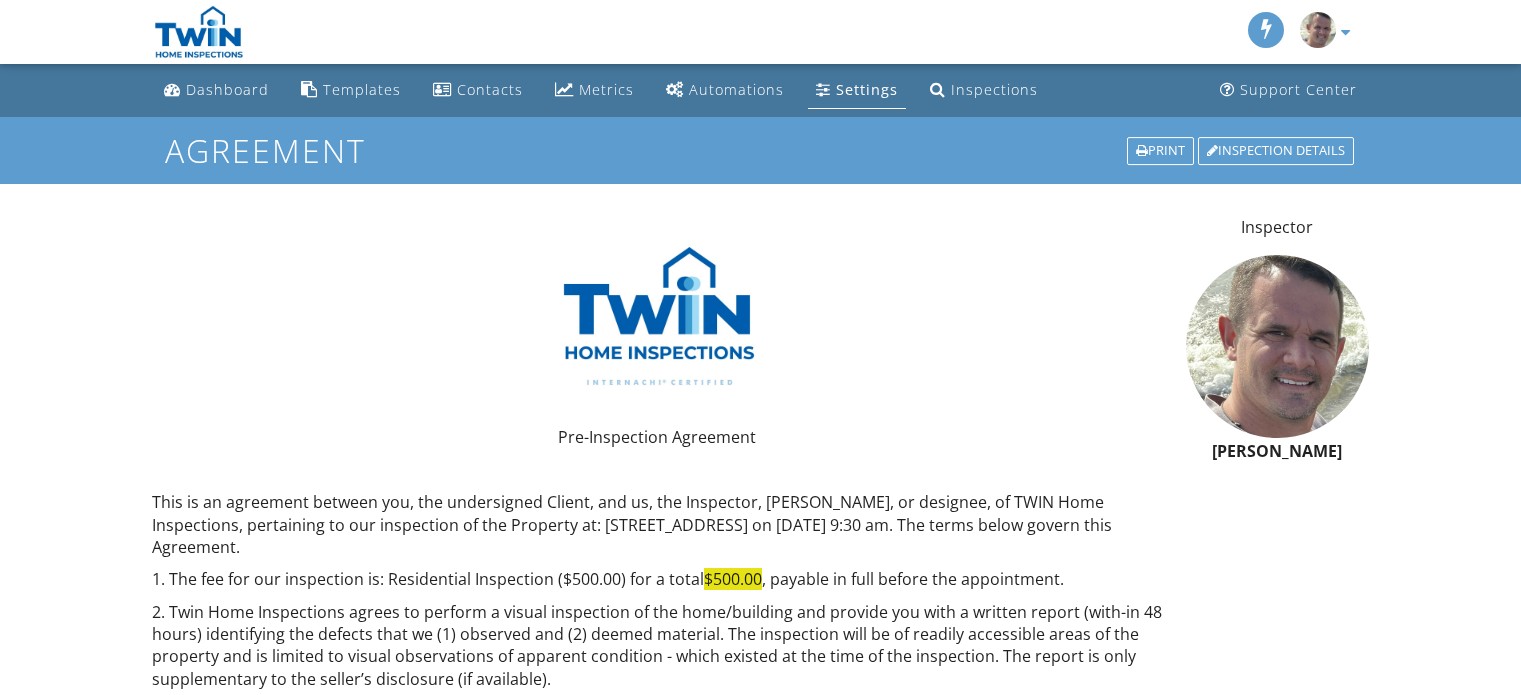 scroll, scrollTop: 0, scrollLeft: 0, axis: both 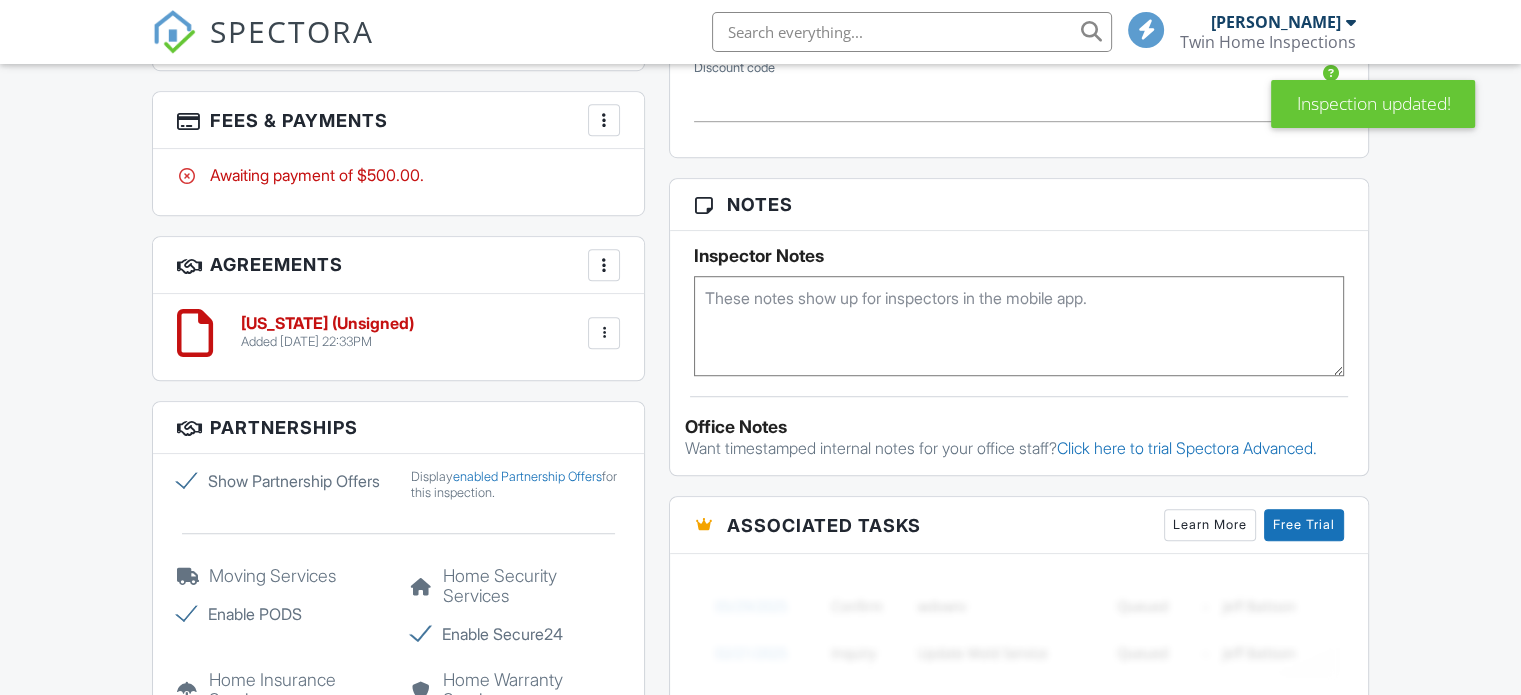 click at bounding box center (604, 333) 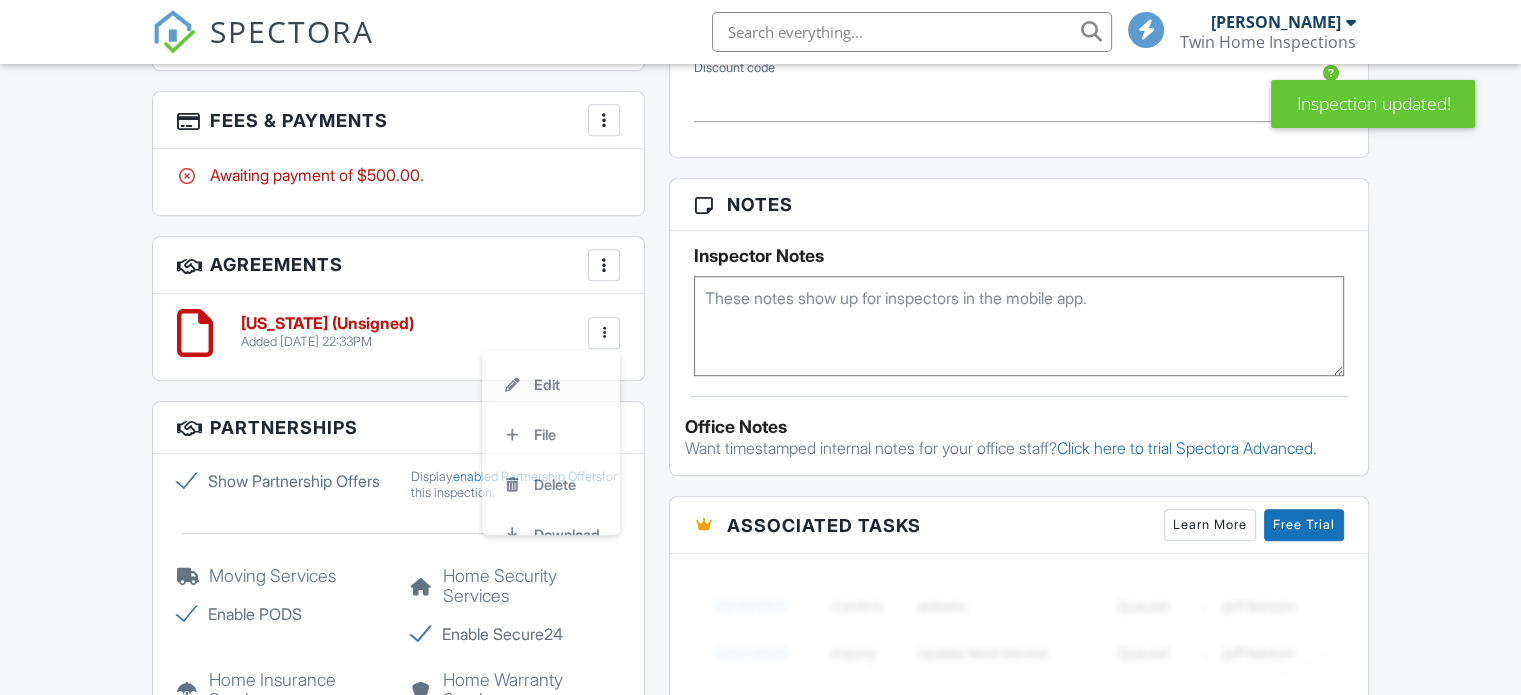 scroll, scrollTop: 1300, scrollLeft: 0, axis: vertical 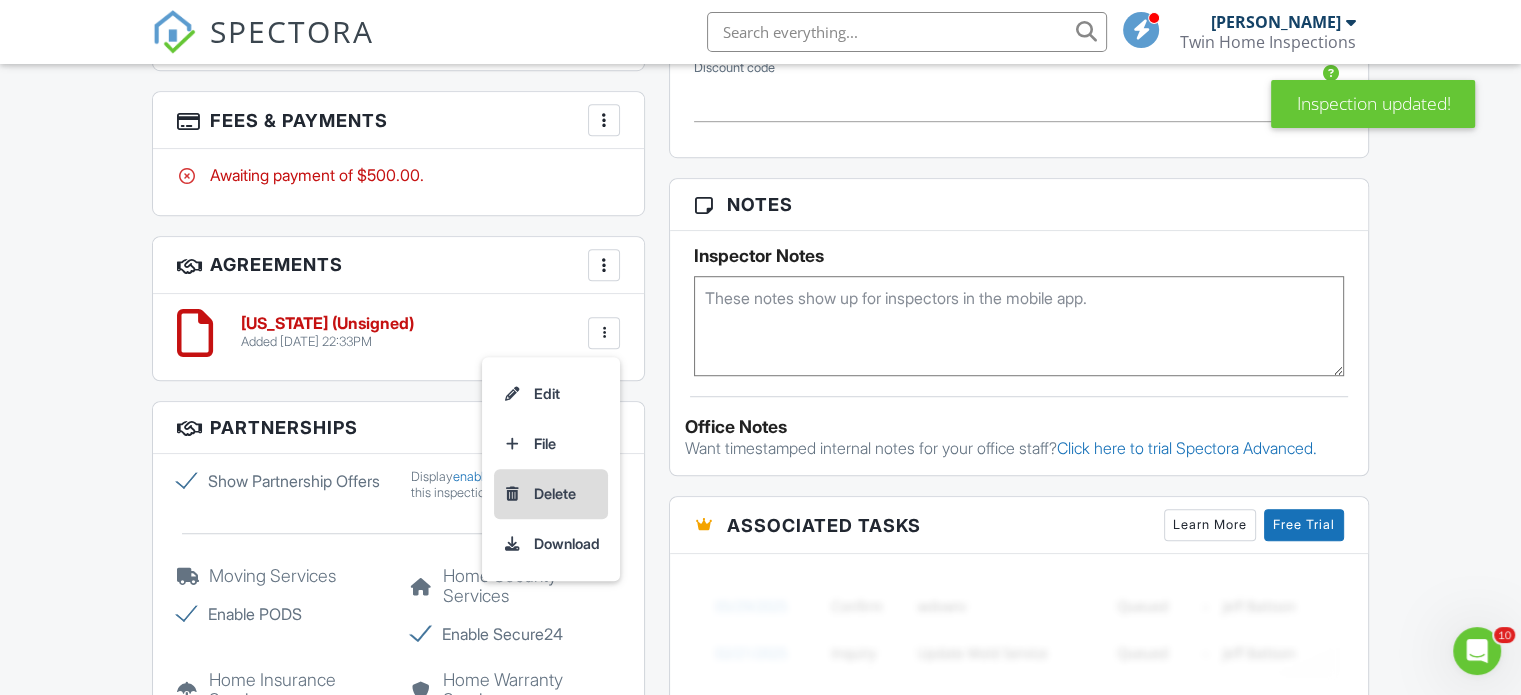 click on "Delete" at bounding box center [551, 494] 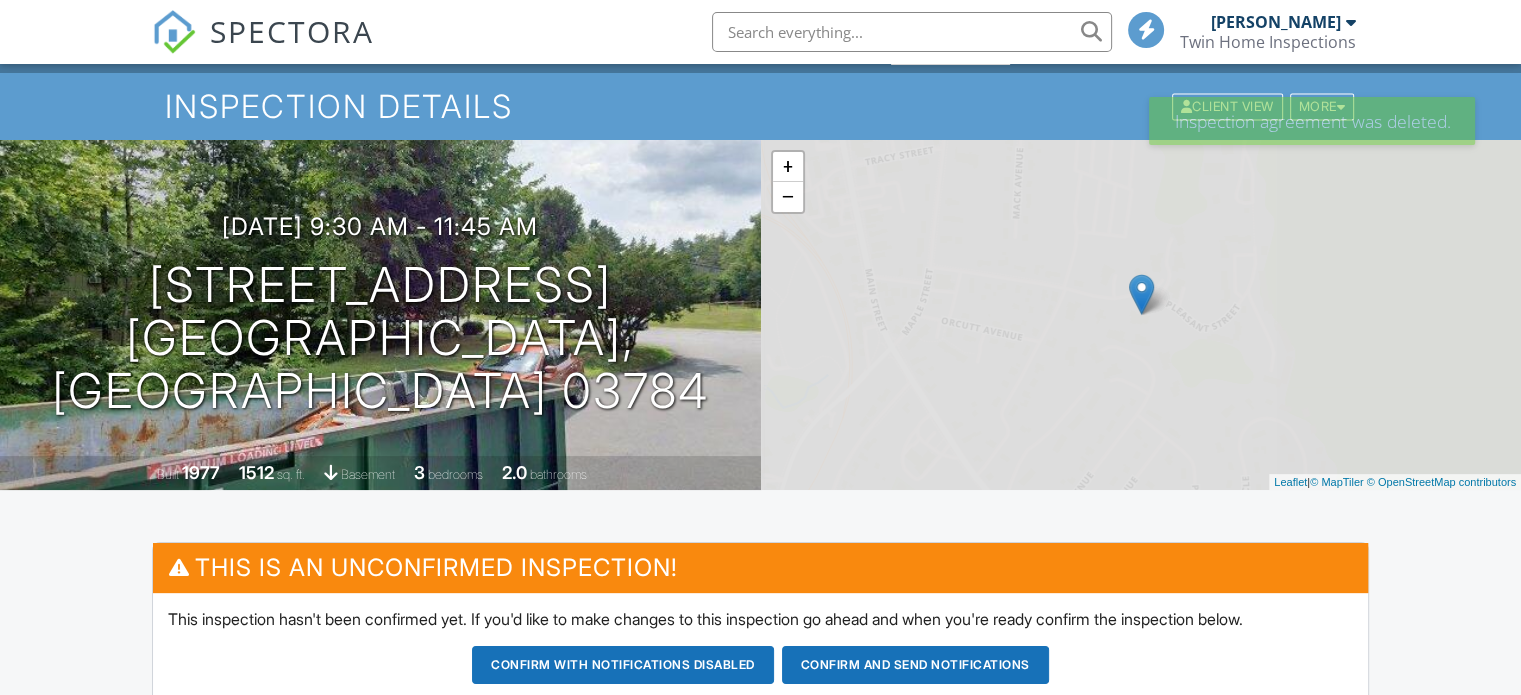 scroll, scrollTop: 600, scrollLeft: 0, axis: vertical 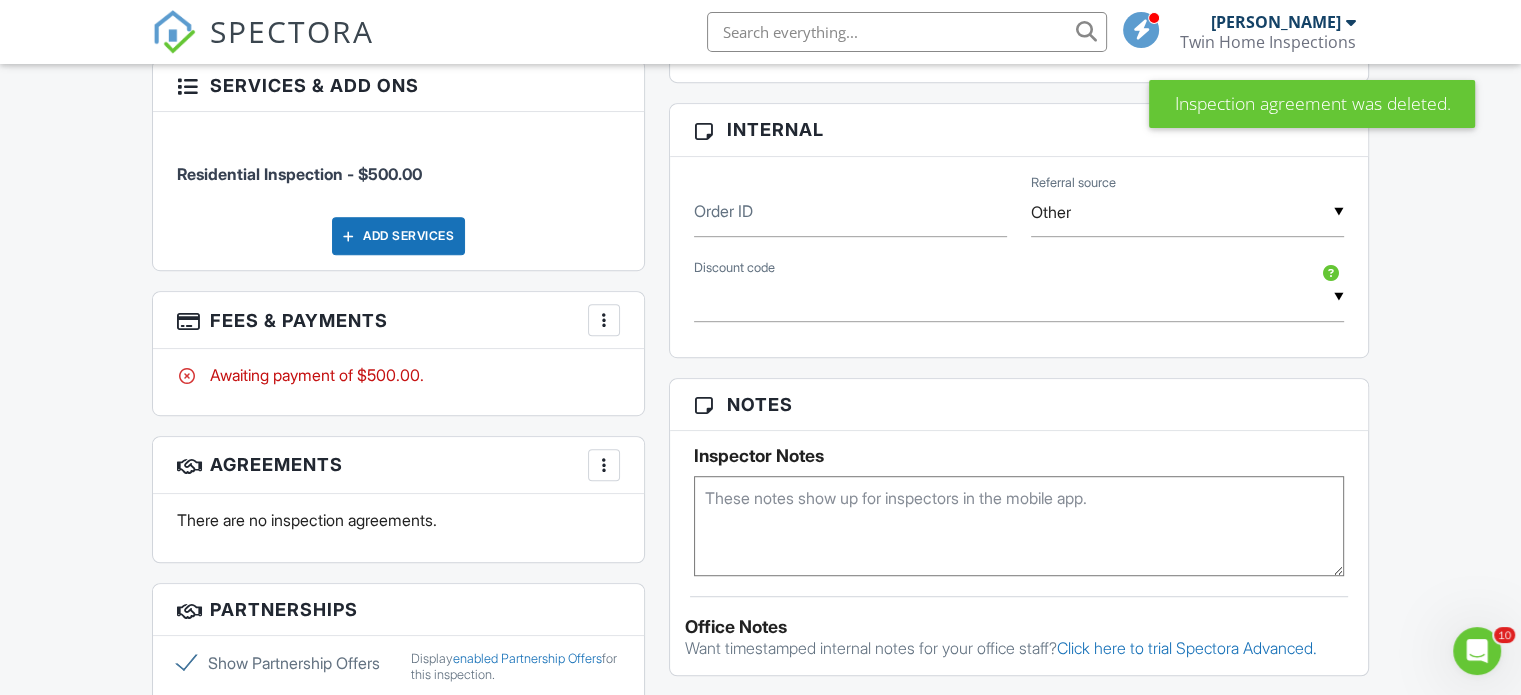 click at bounding box center (604, 465) 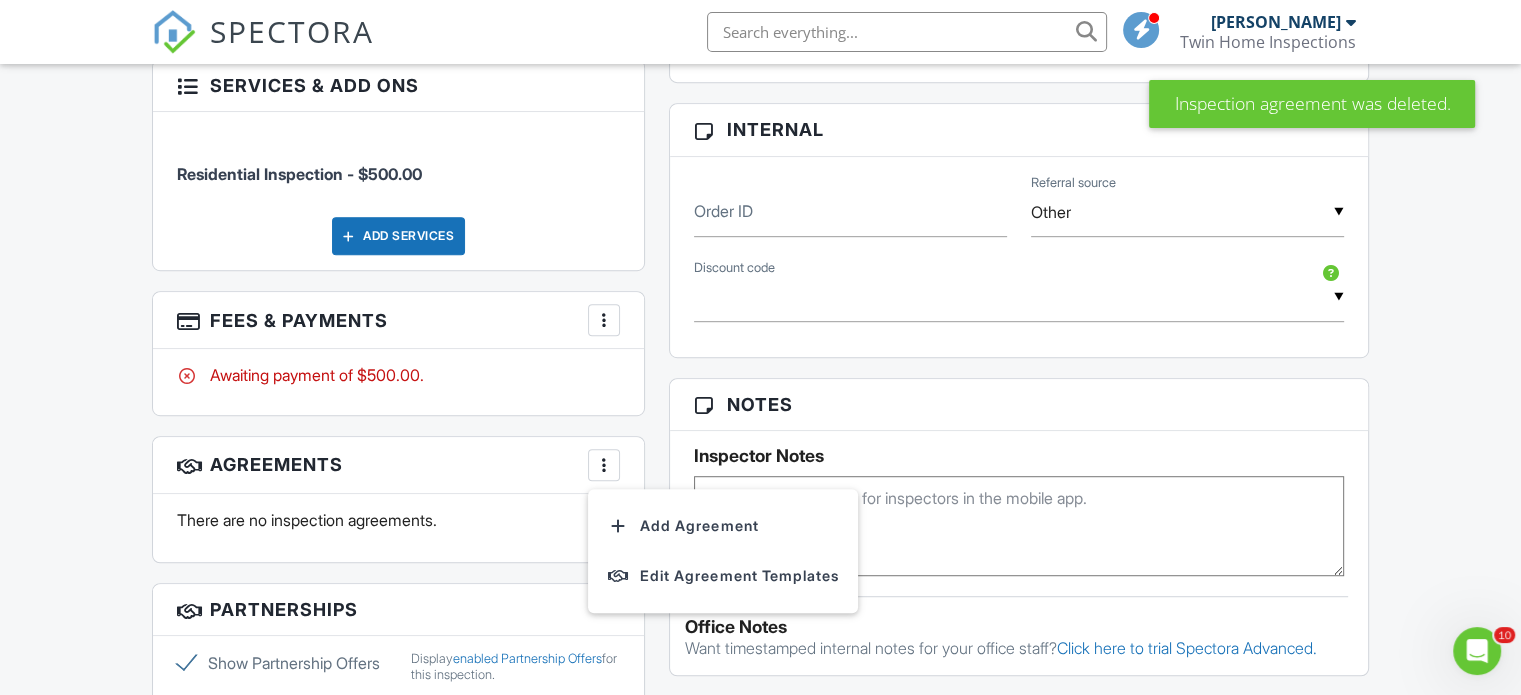 click on "Add Agreement" at bounding box center [723, 526] 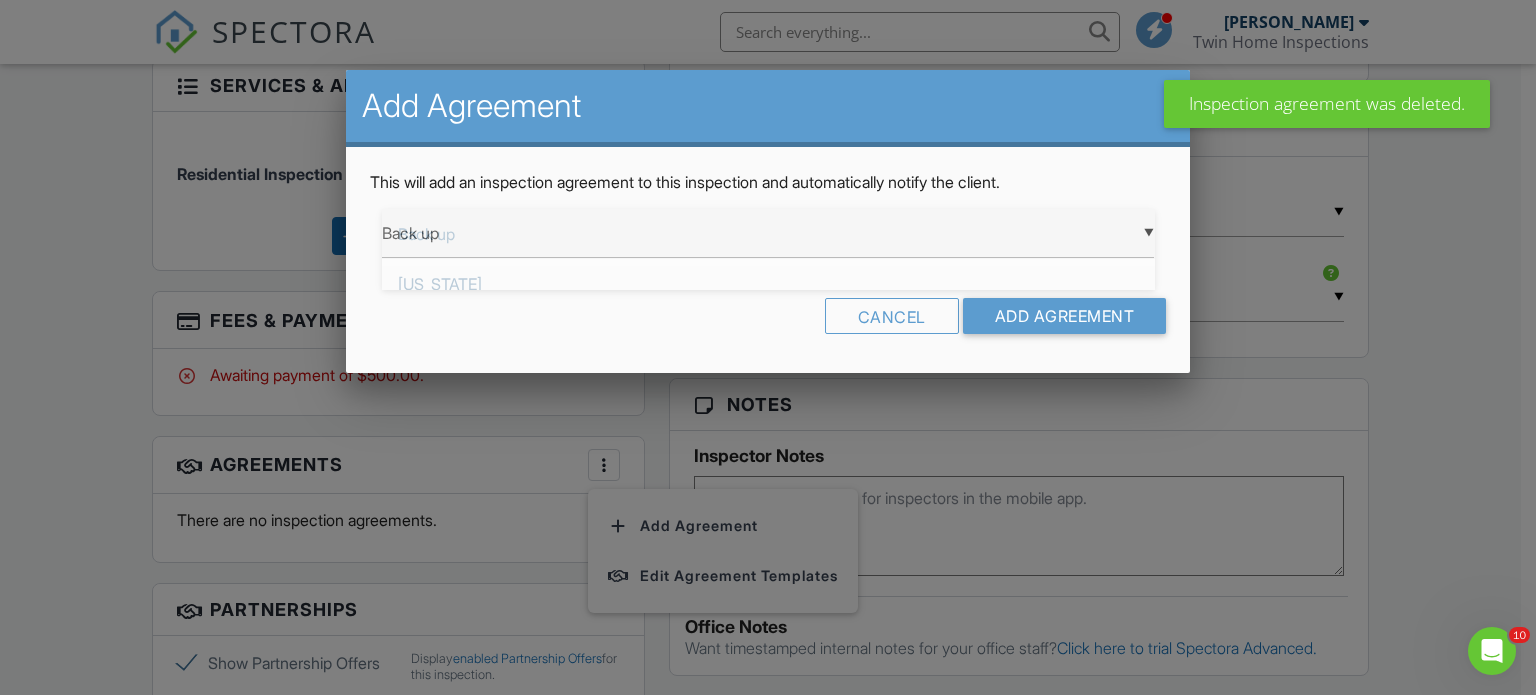 click on "▼ Back up Back up New Hampshire  Massachusetts Back up
New Hampshire
Massachusetts" at bounding box center (768, 233) 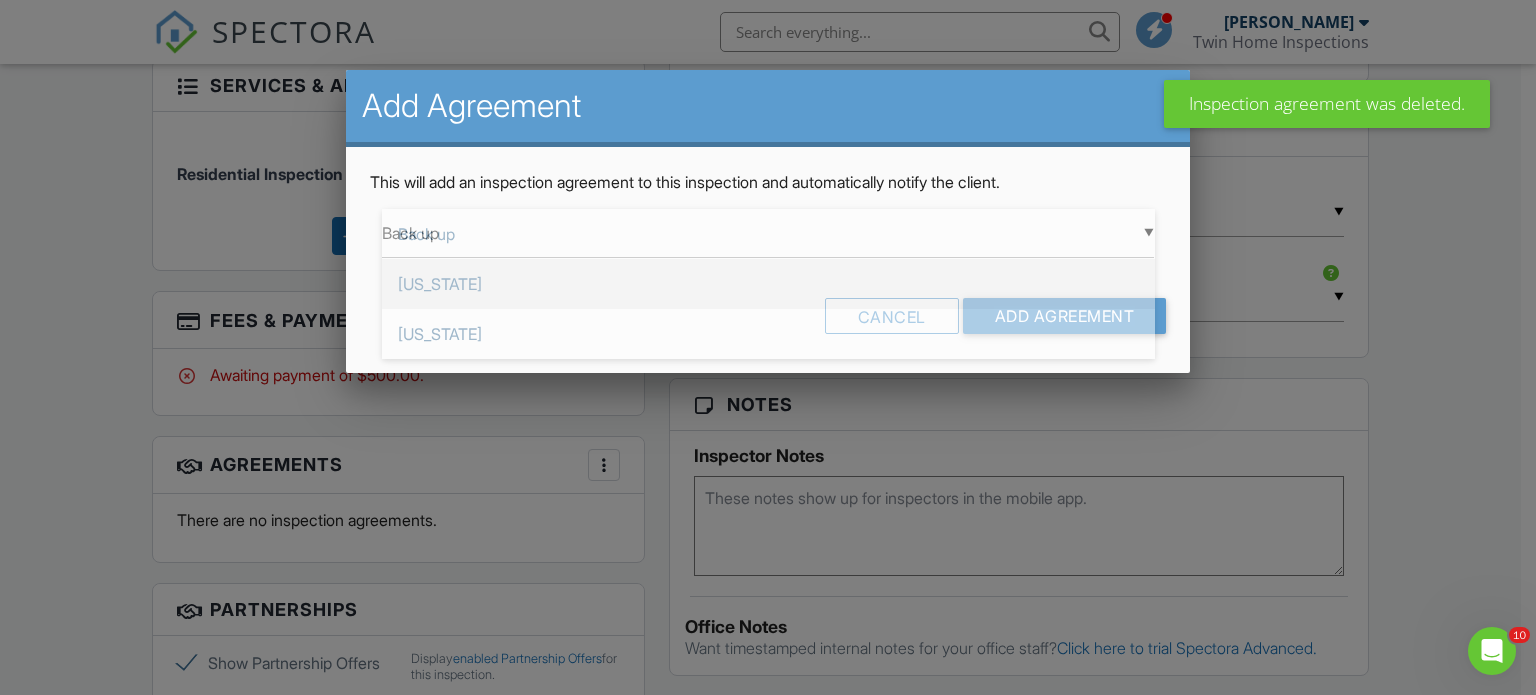 click on "[US_STATE]" at bounding box center (768, 284) 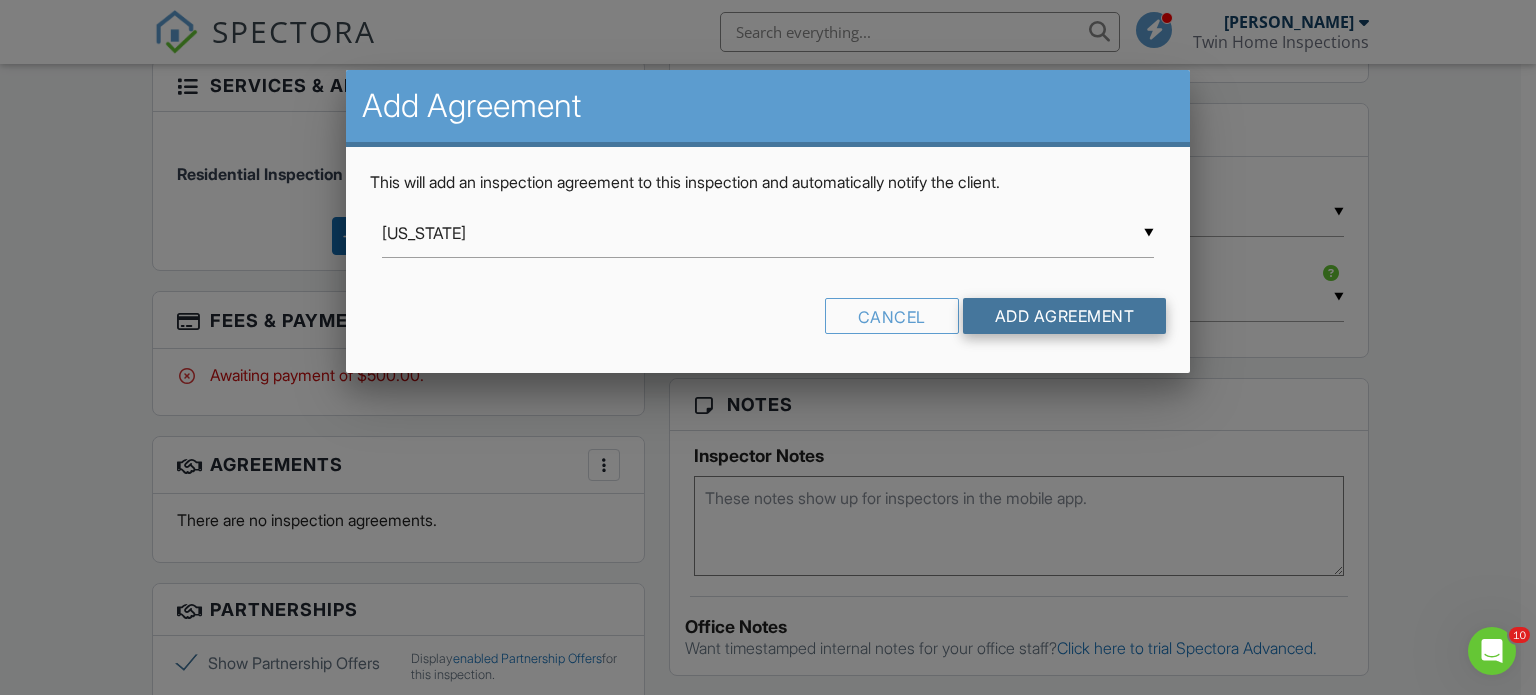 click on "Add Agreement" at bounding box center [1065, 316] 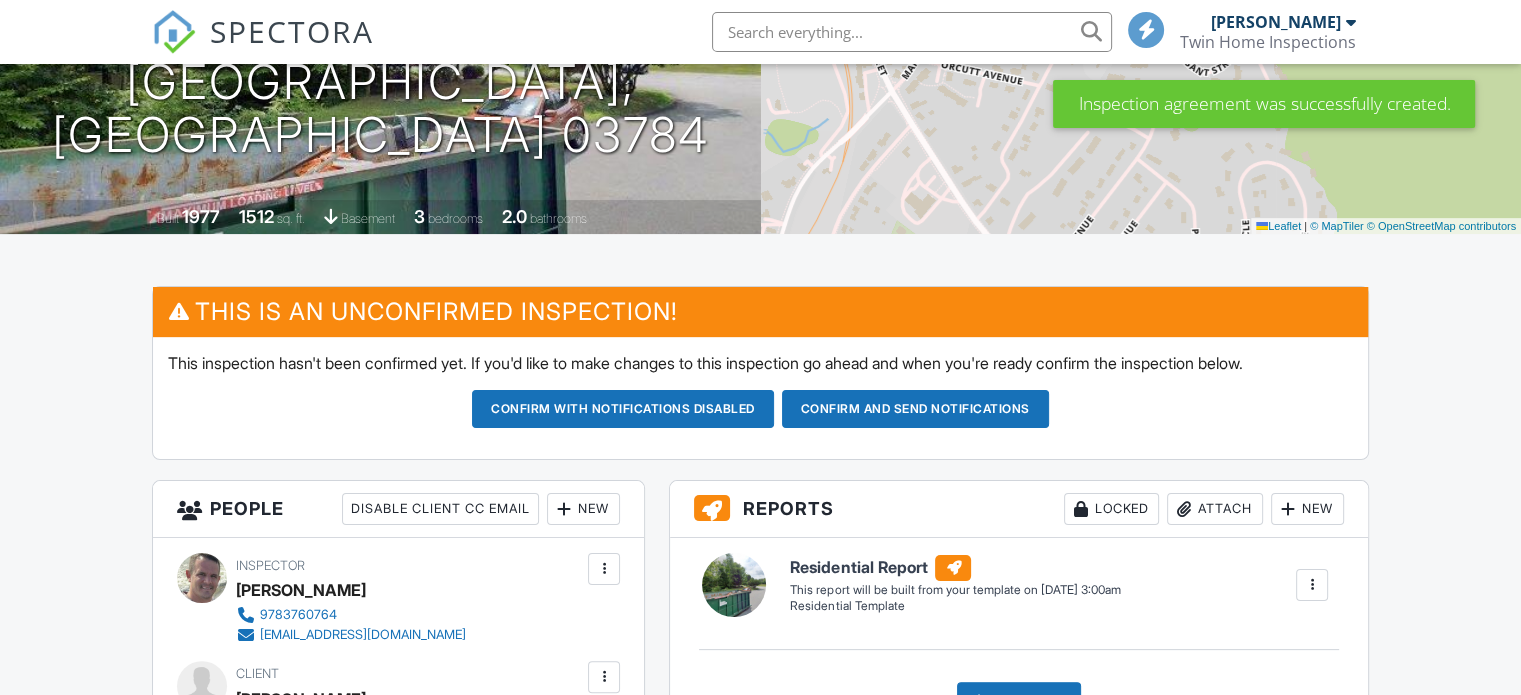 scroll, scrollTop: 483, scrollLeft: 0, axis: vertical 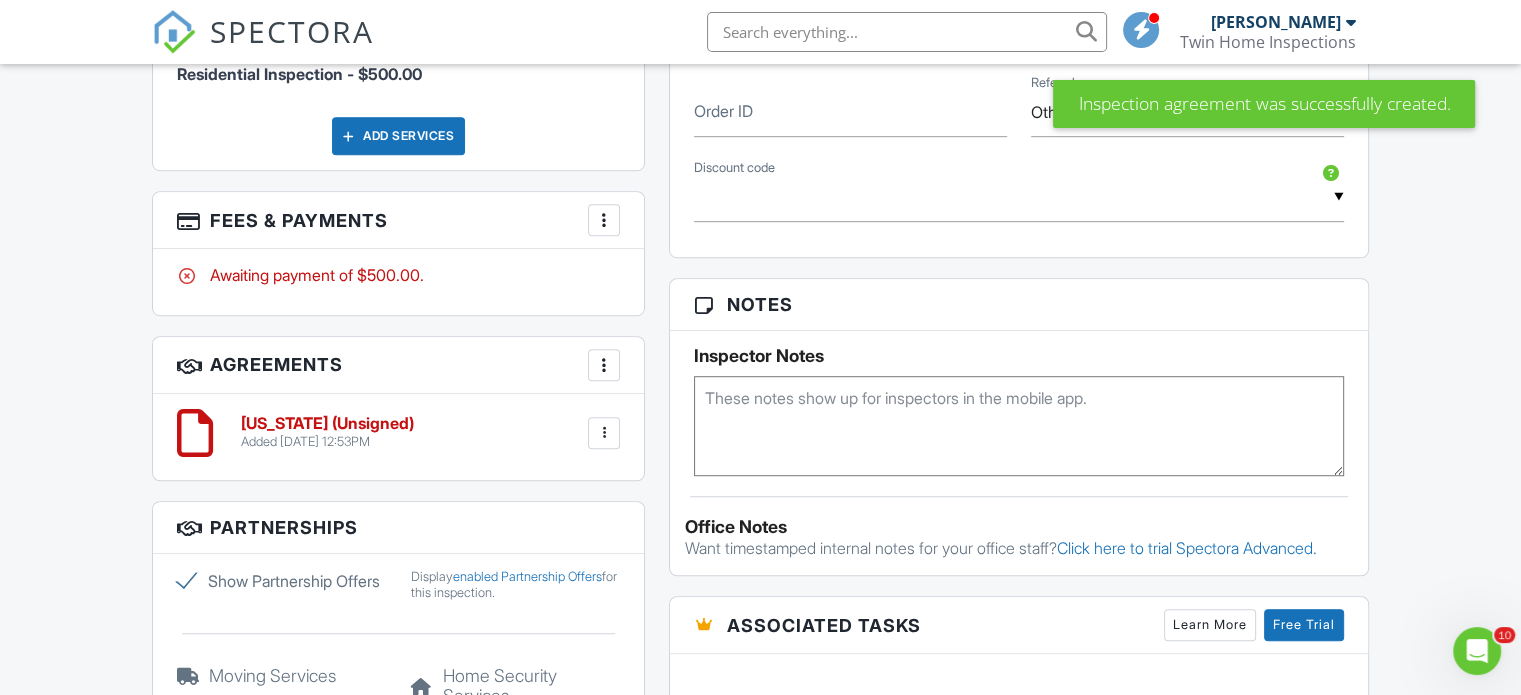 click on "[US_STATE]
(Unsigned)" at bounding box center (327, 424) 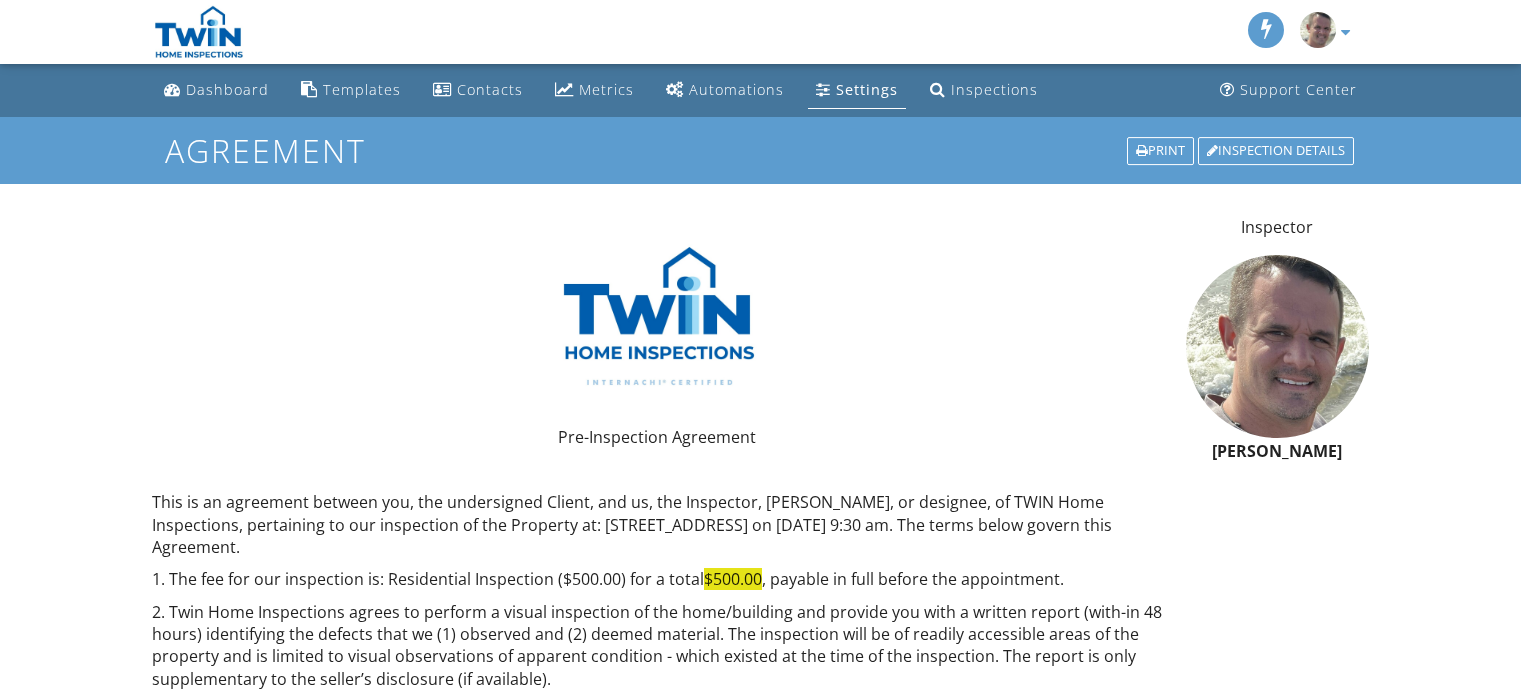 scroll, scrollTop: 0, scrollLeft: 0, axis: both 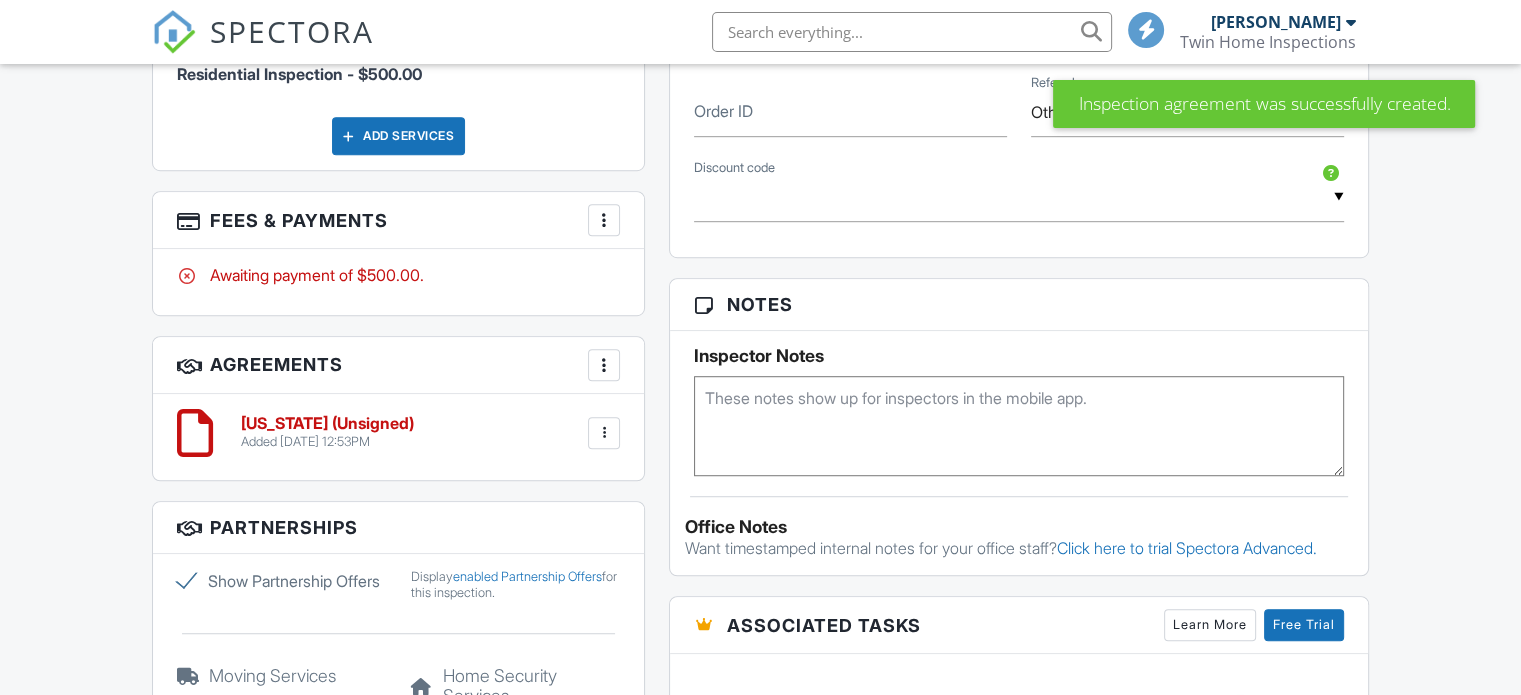 click at bounding box center (604, 433) 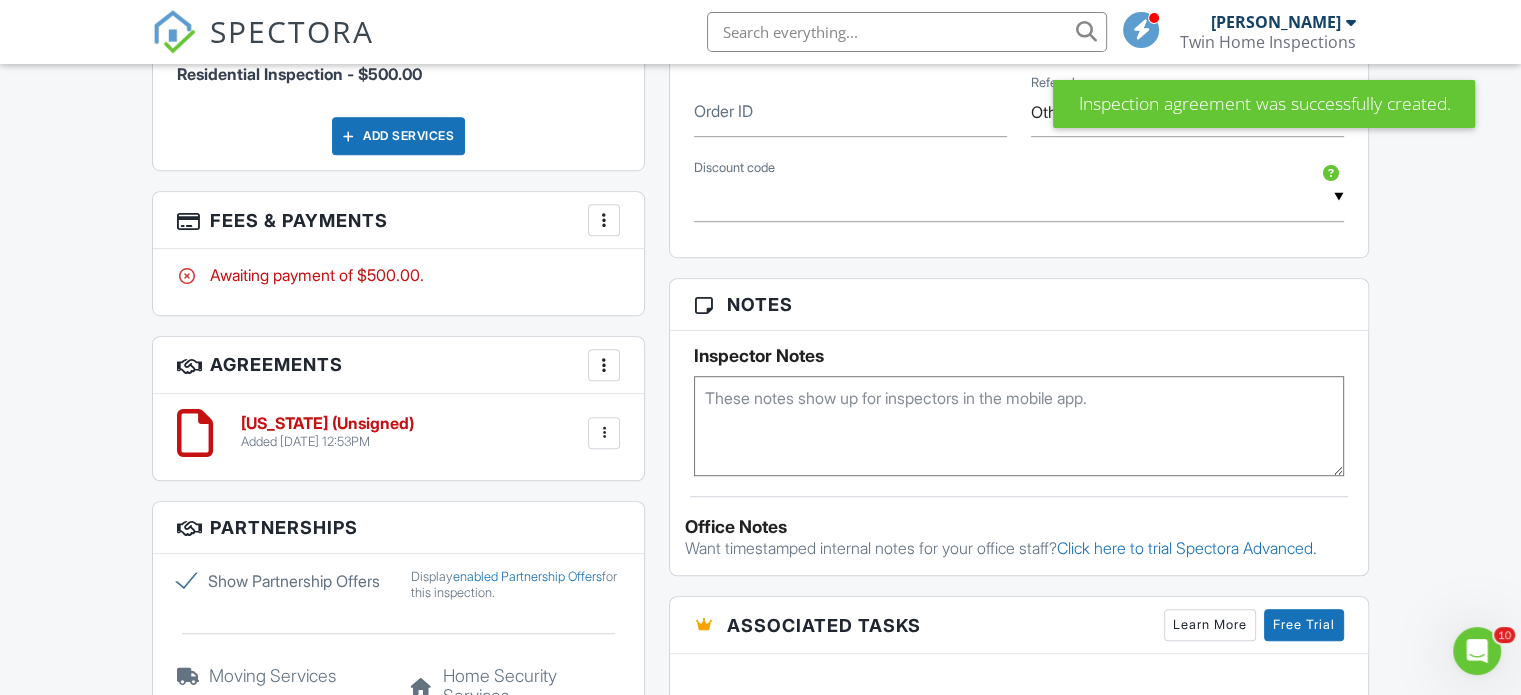 scroll, scrollTop: 0, scrollLeft: 0, axis: both 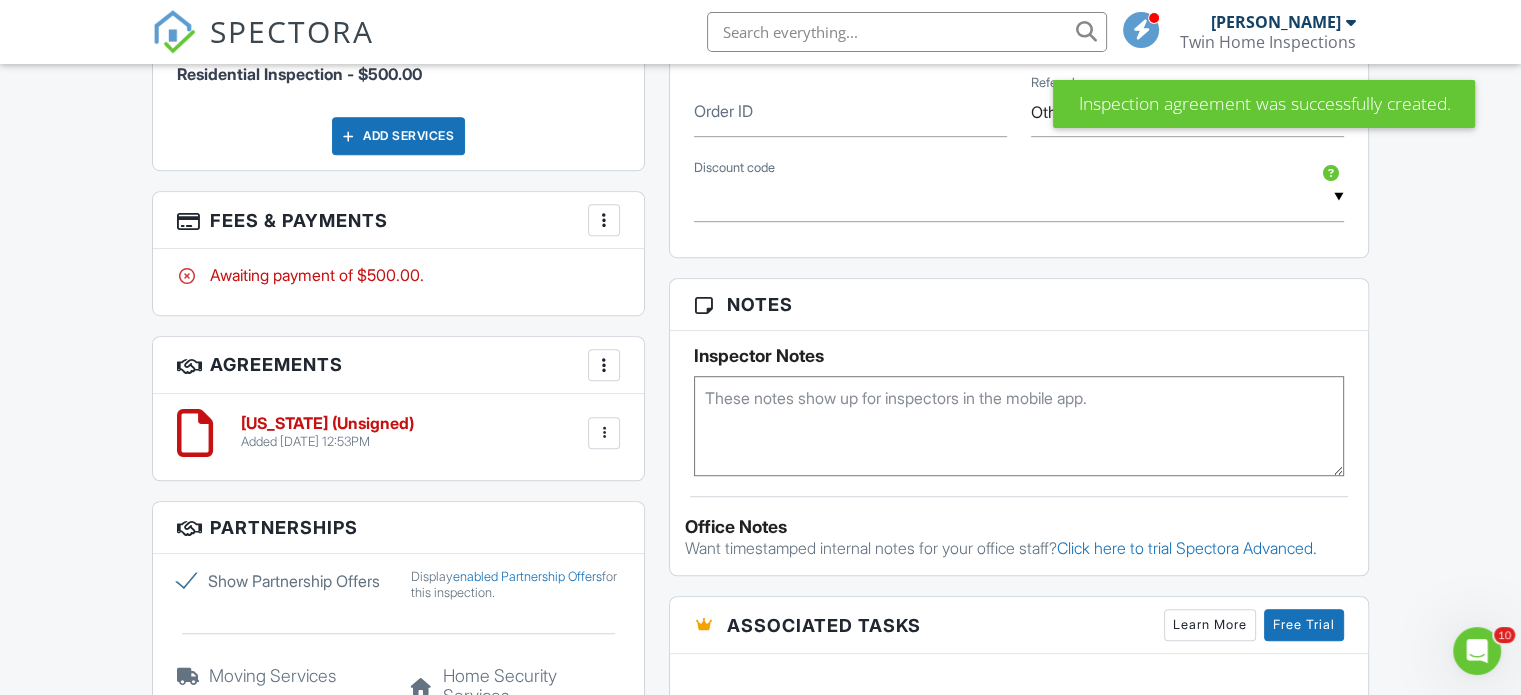 click at bounding box center [604, 433] 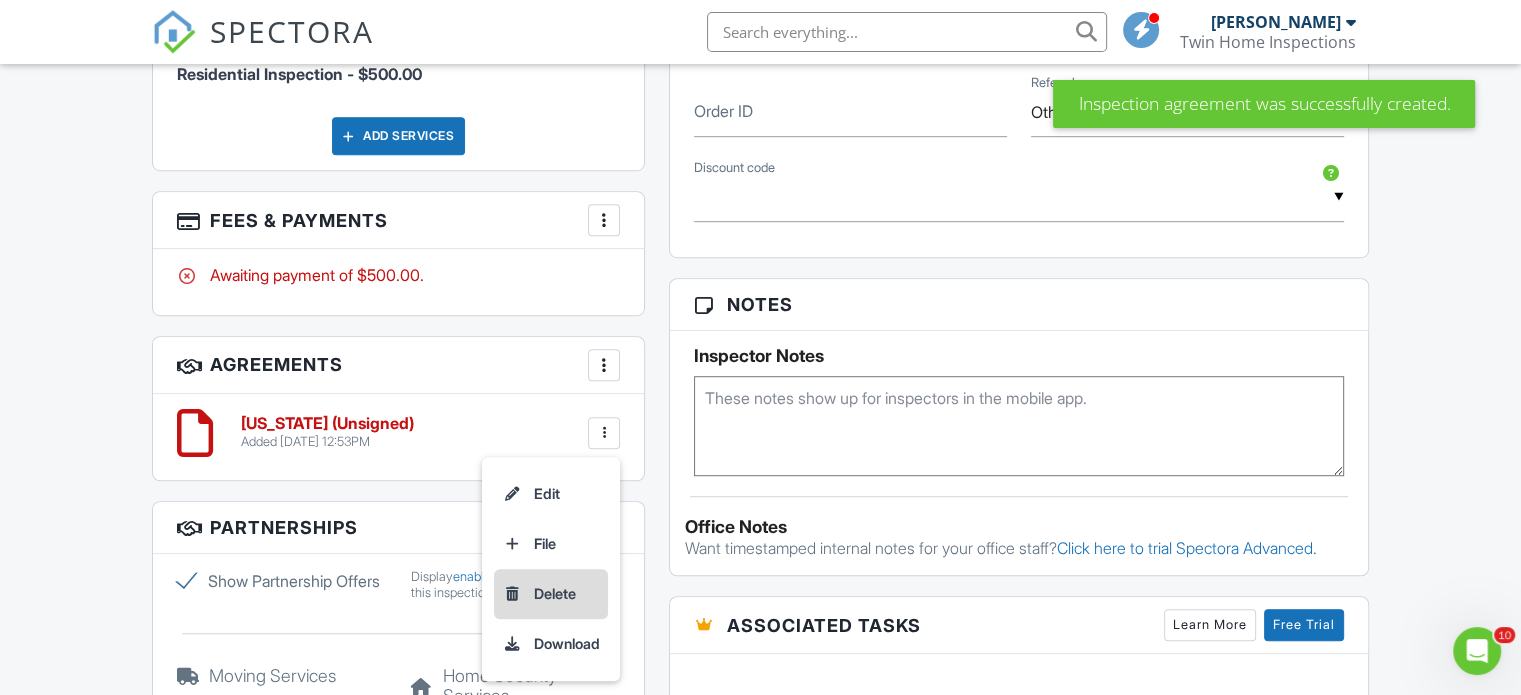 click on "Delete" at bounding box center [551, 594] 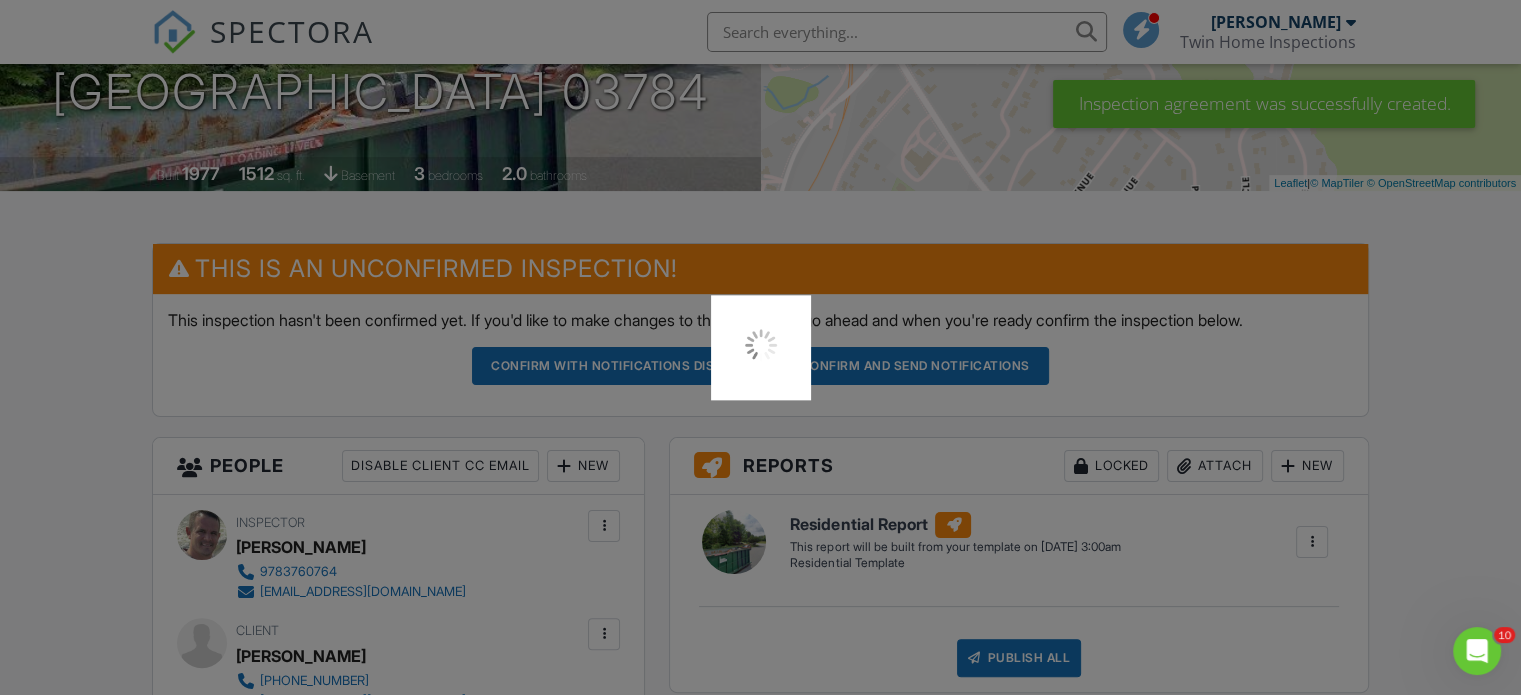 scroll, scrollTop: 300, scrollLeft: 0, axis: vertical 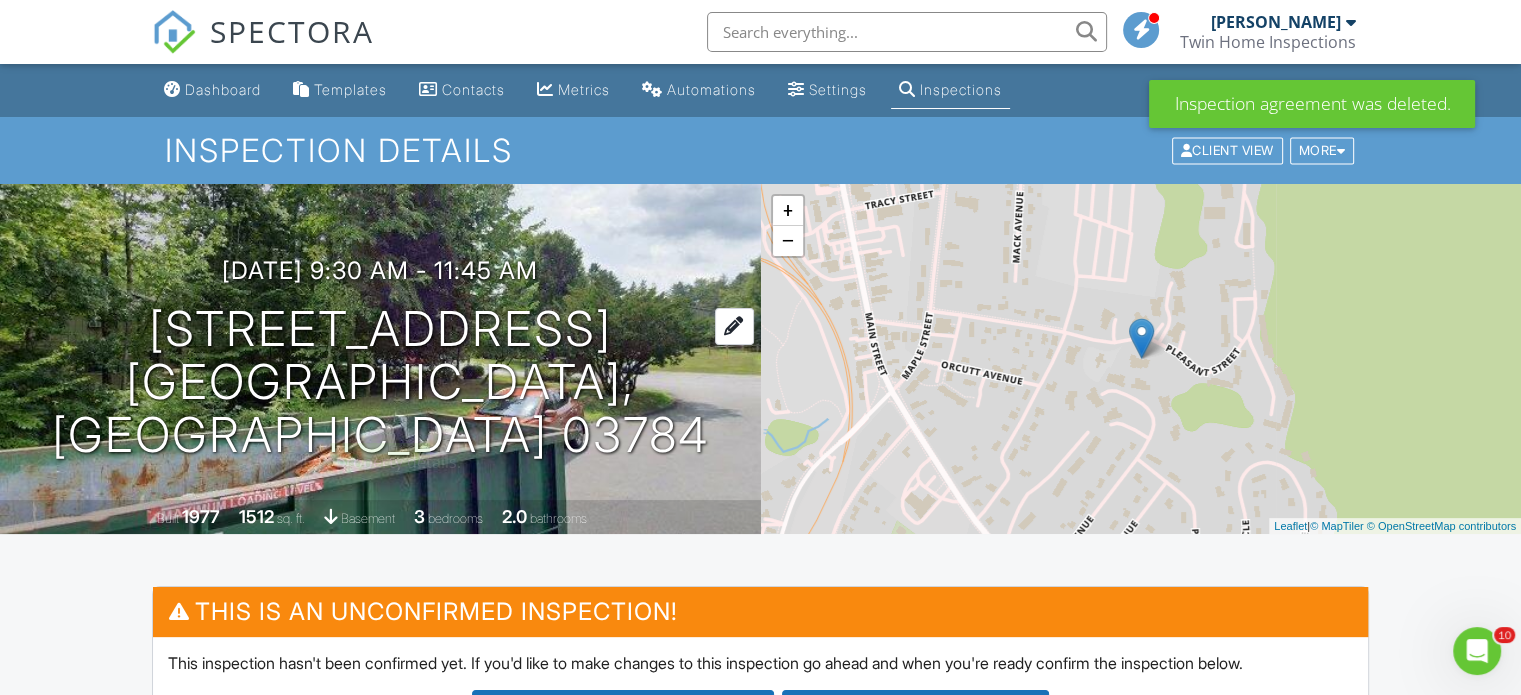 click at bounding box center [734, 326] 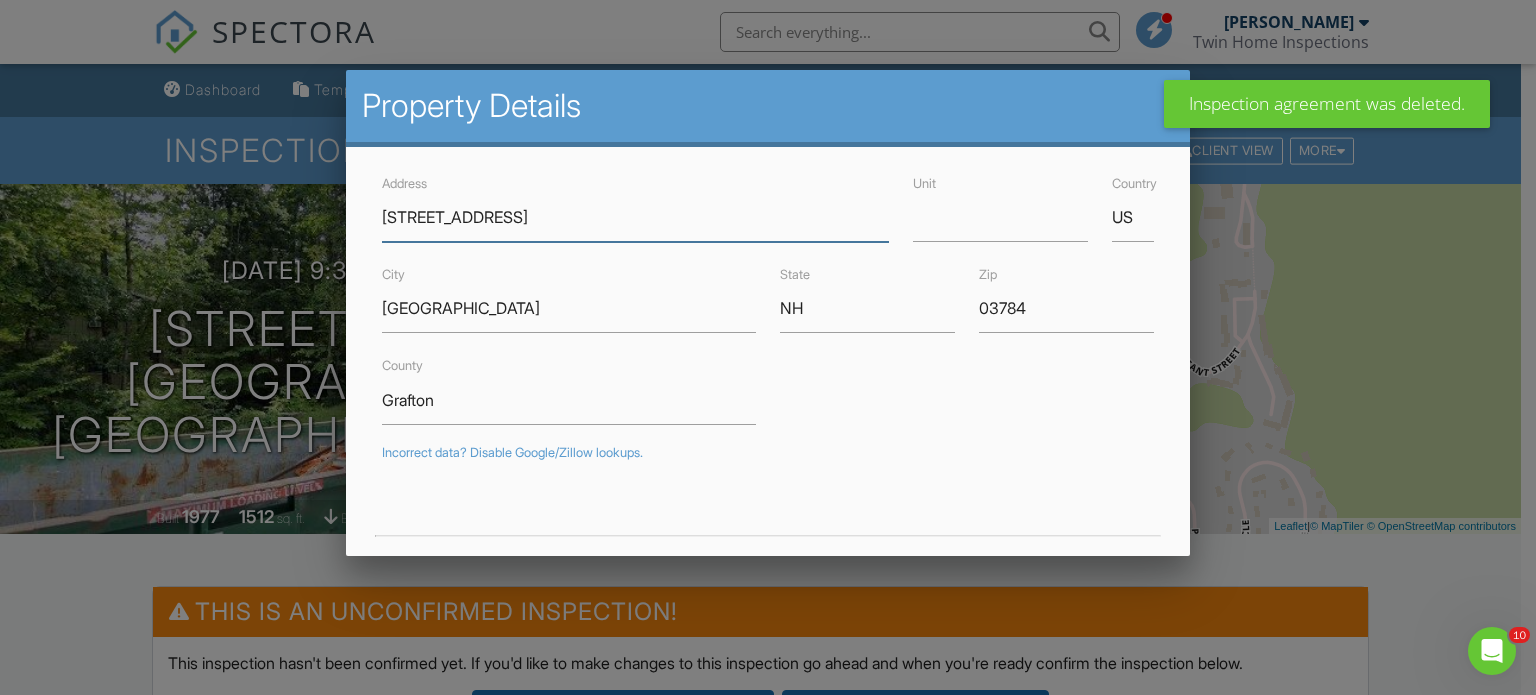 click on "23 Pleasant St" at bounding box center (635, 217) 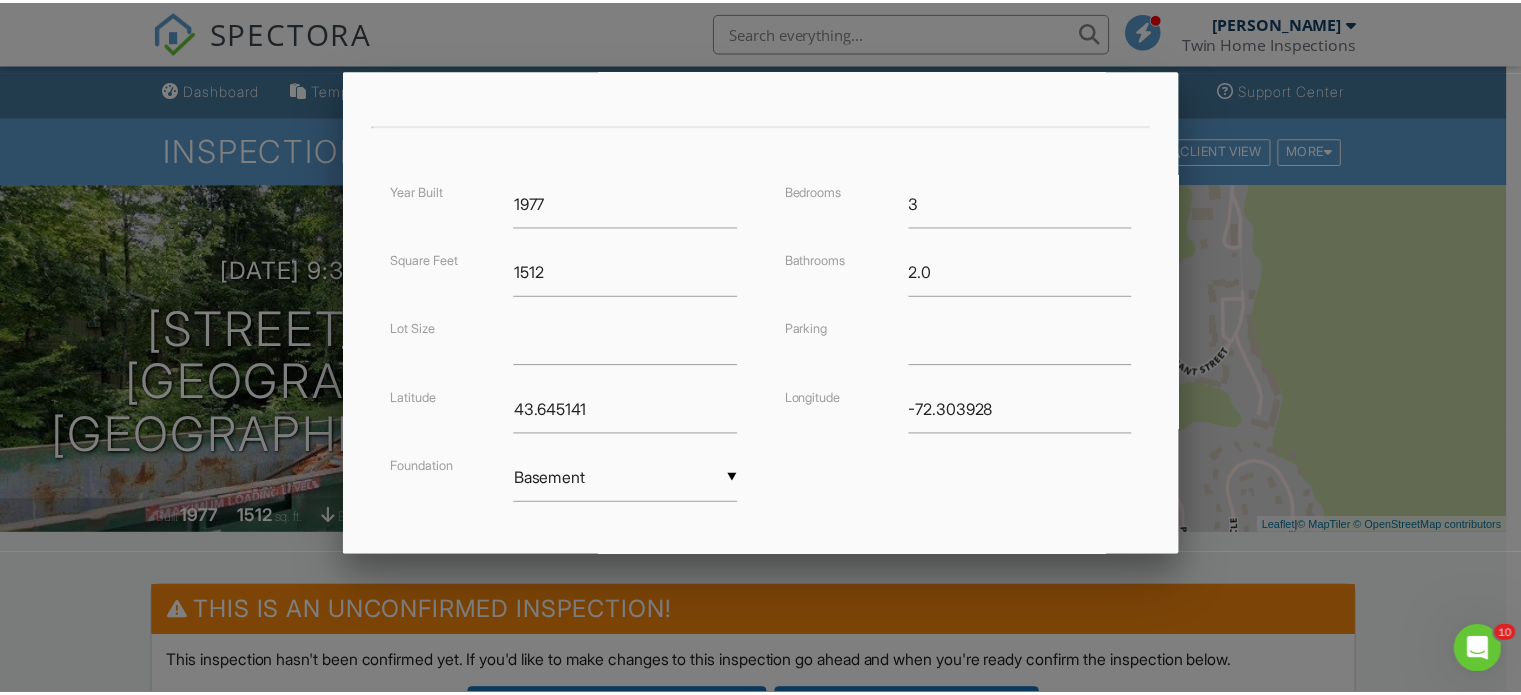 scroll, scrollTop: 311, scrollLeft: 0, axis: vertical 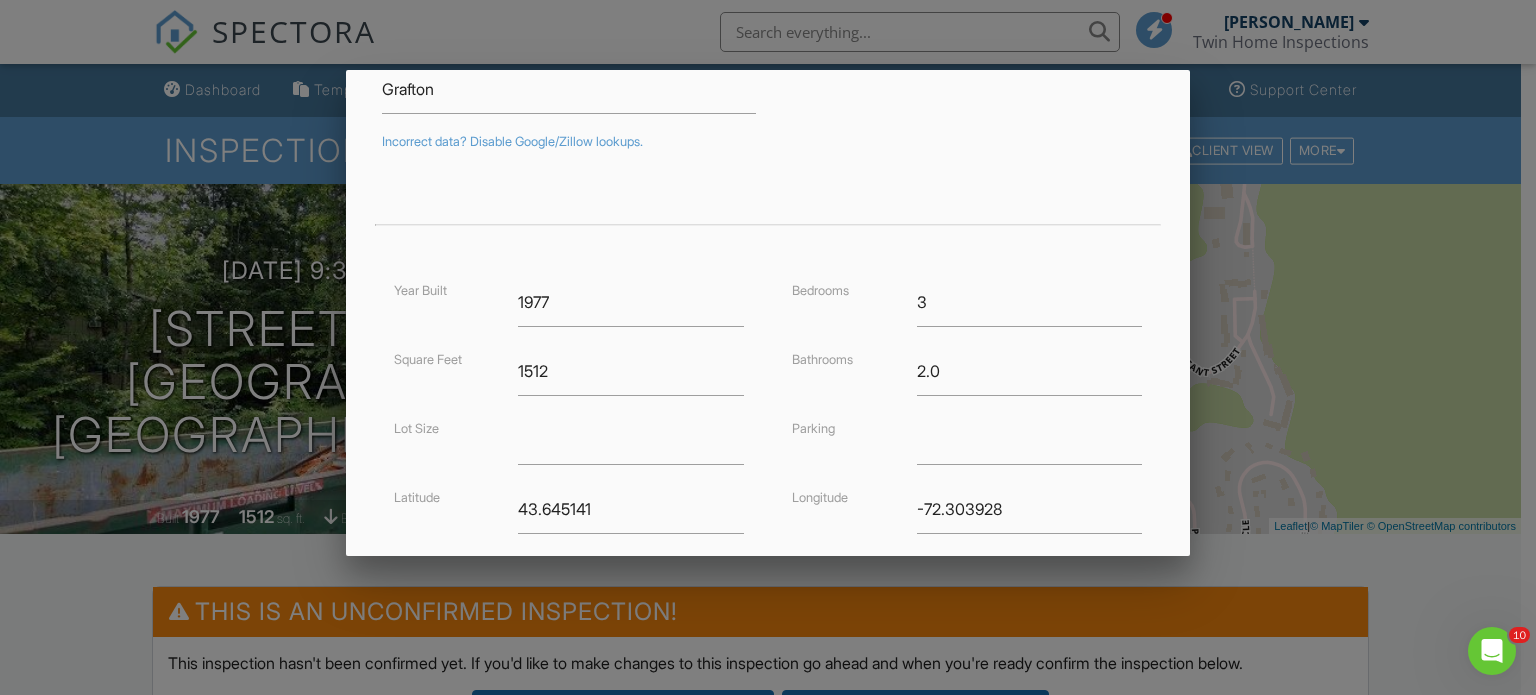 type on "[STREET_ADDRESS]" 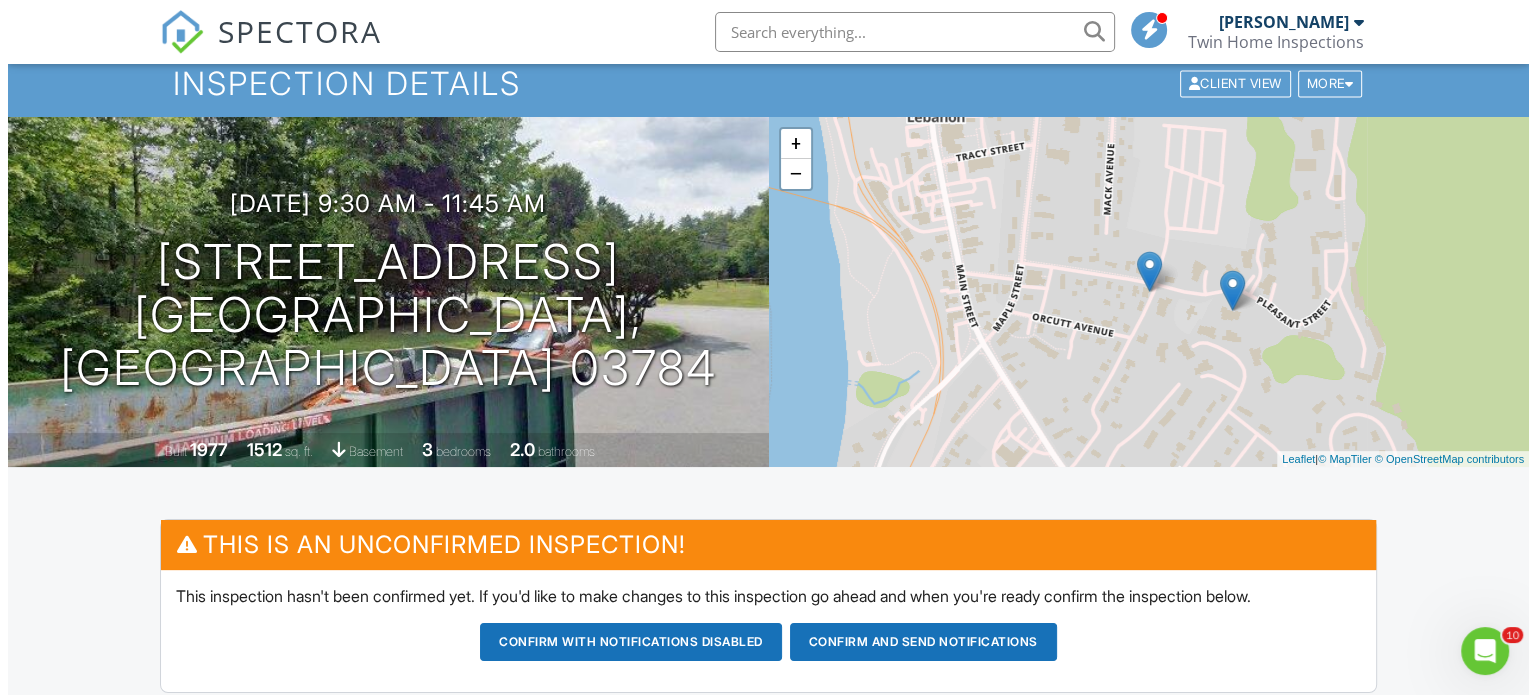 scroll, scrollTop: 200, scrollLeft: 0, axis: vertical 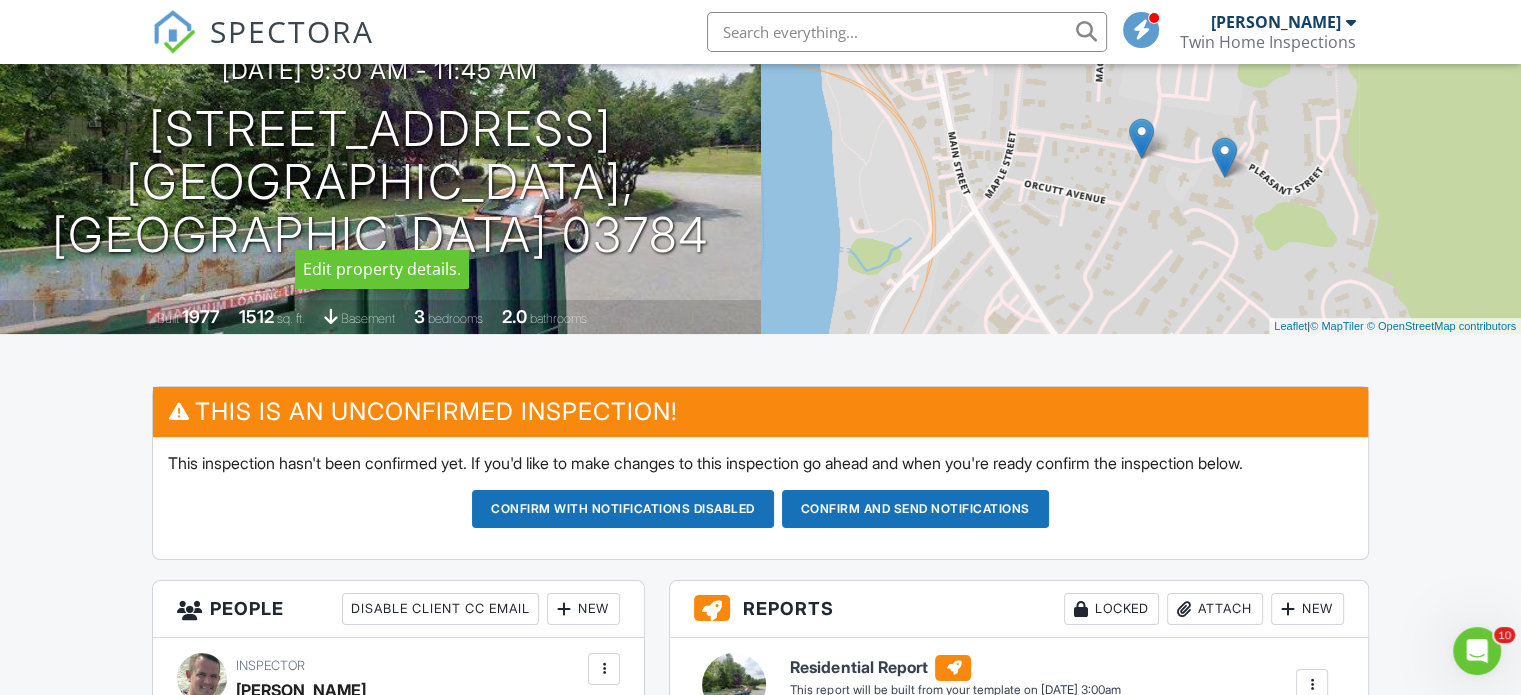 click at bounding box center [0, 0] 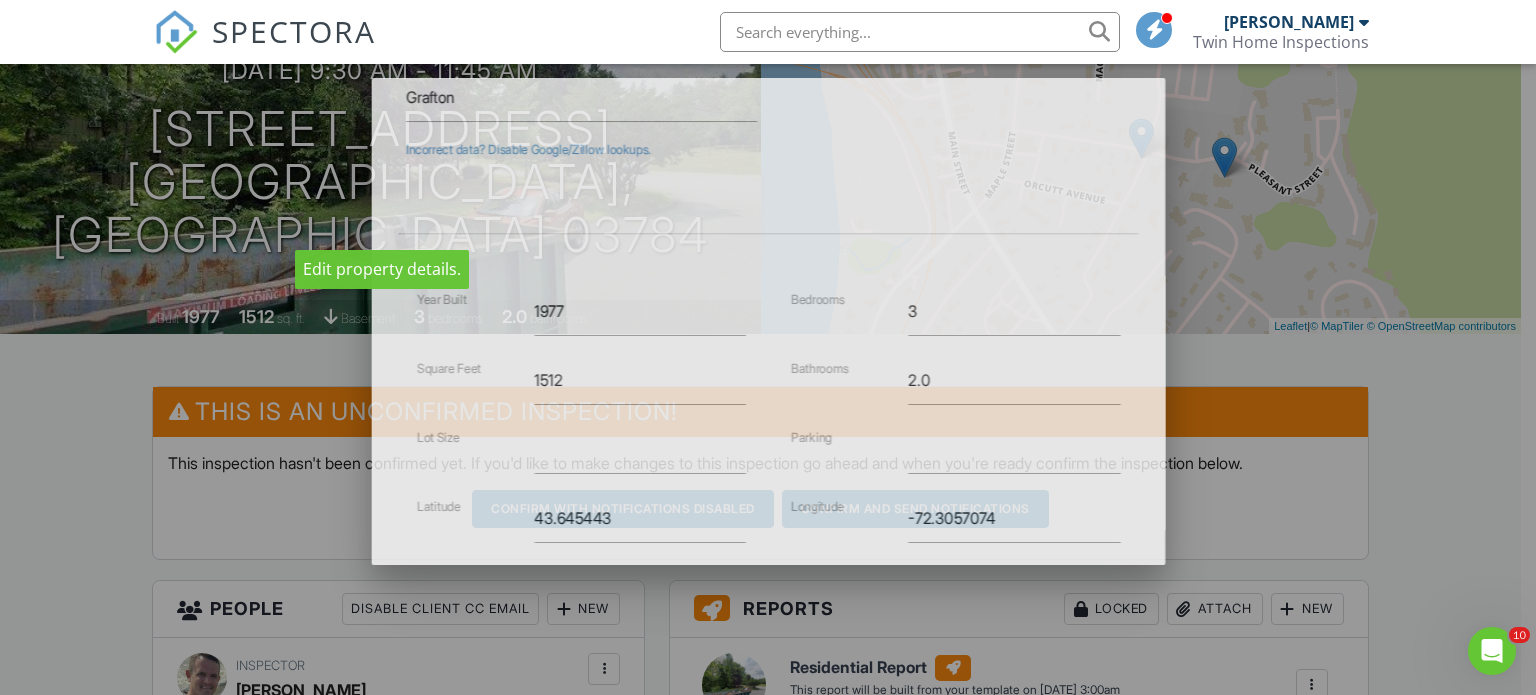 scroll, scrollTop: 0, scrollLeft: 0, axis: both 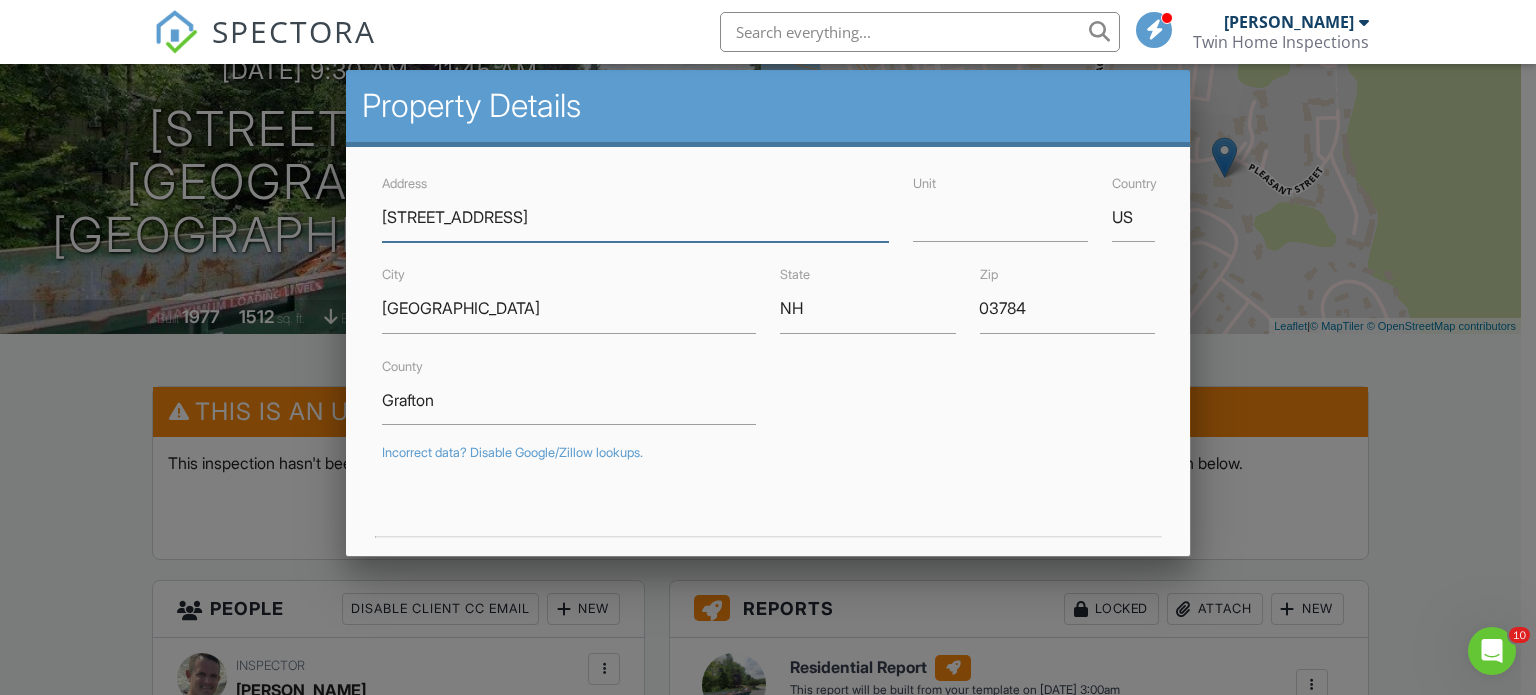 click on "[STREET_ADDRESS]" at bounding box center [635, 217] 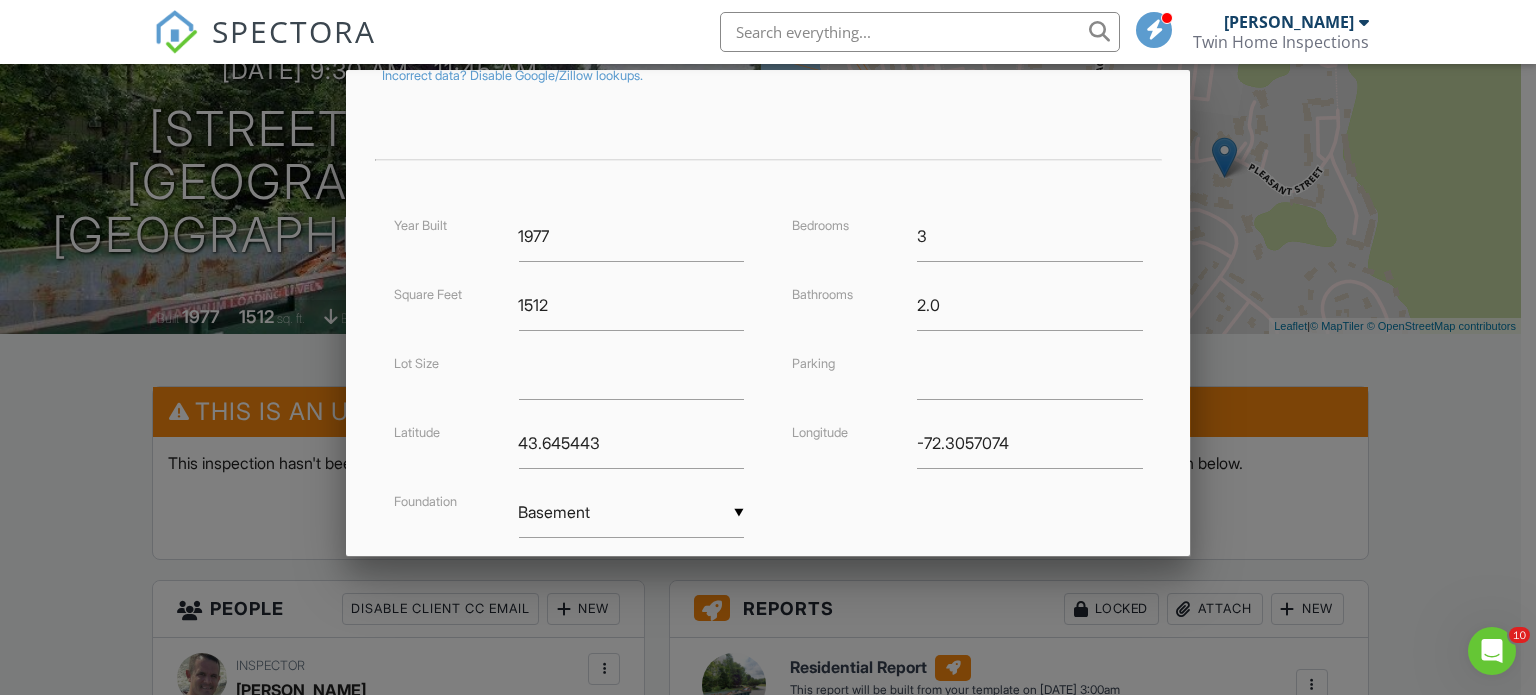 scroll, scrollTop: 511, scrollLeft: 0, axis: vertical 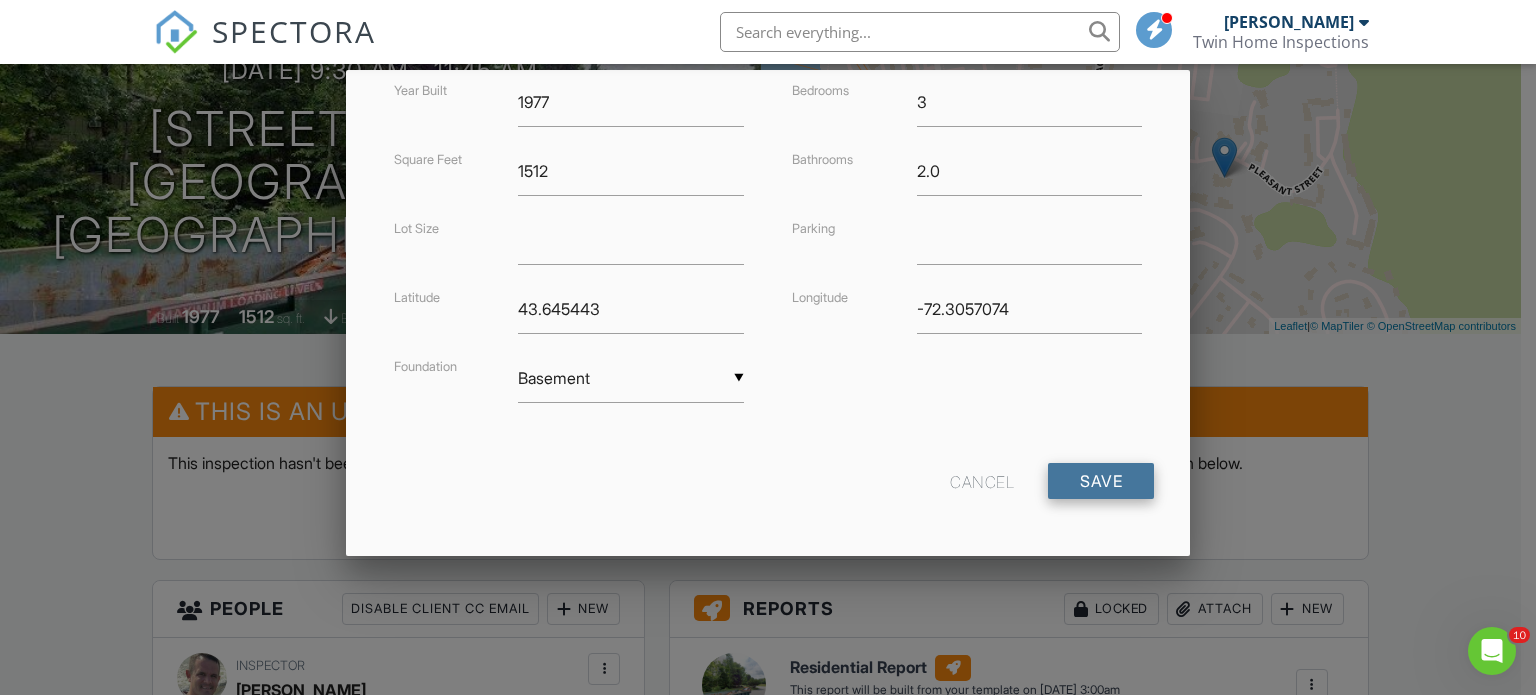 click on "Save" at bounding box center (1101, 481) 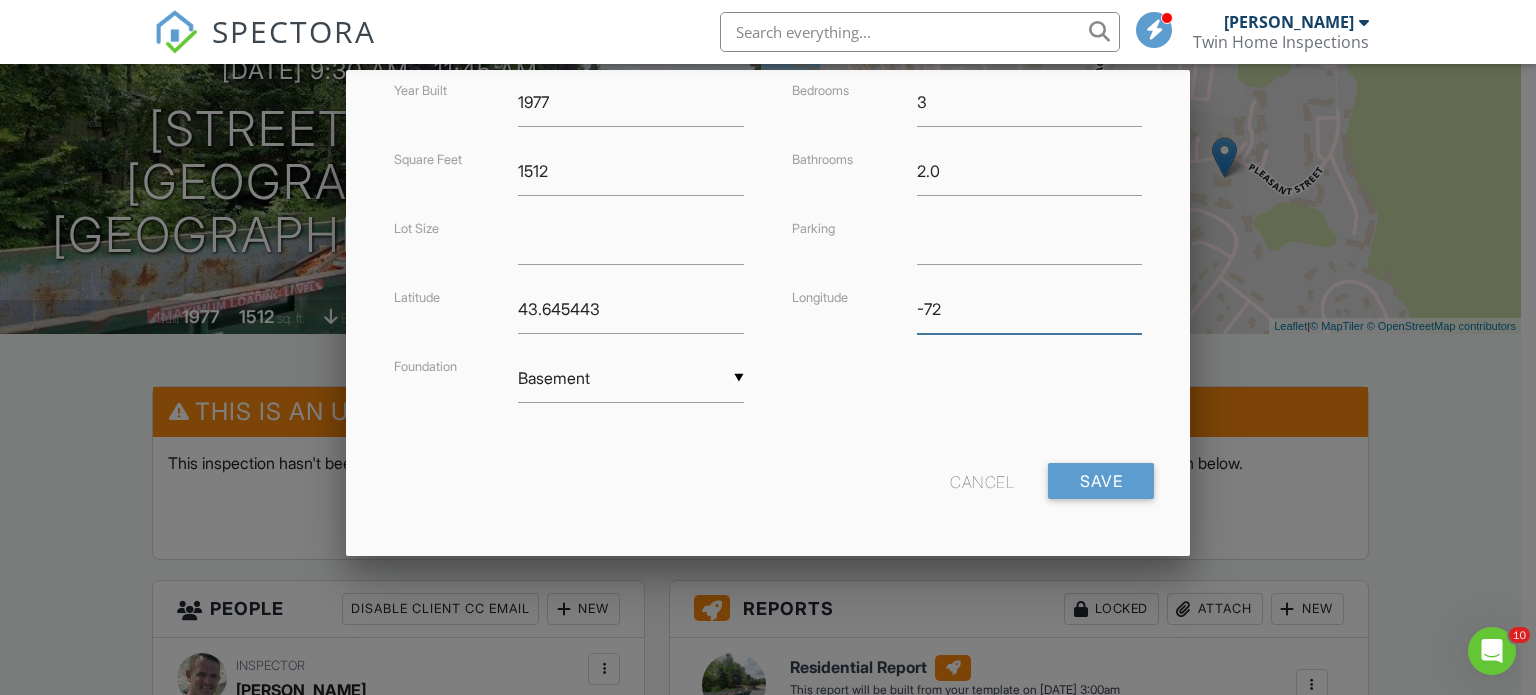 type on "-7" 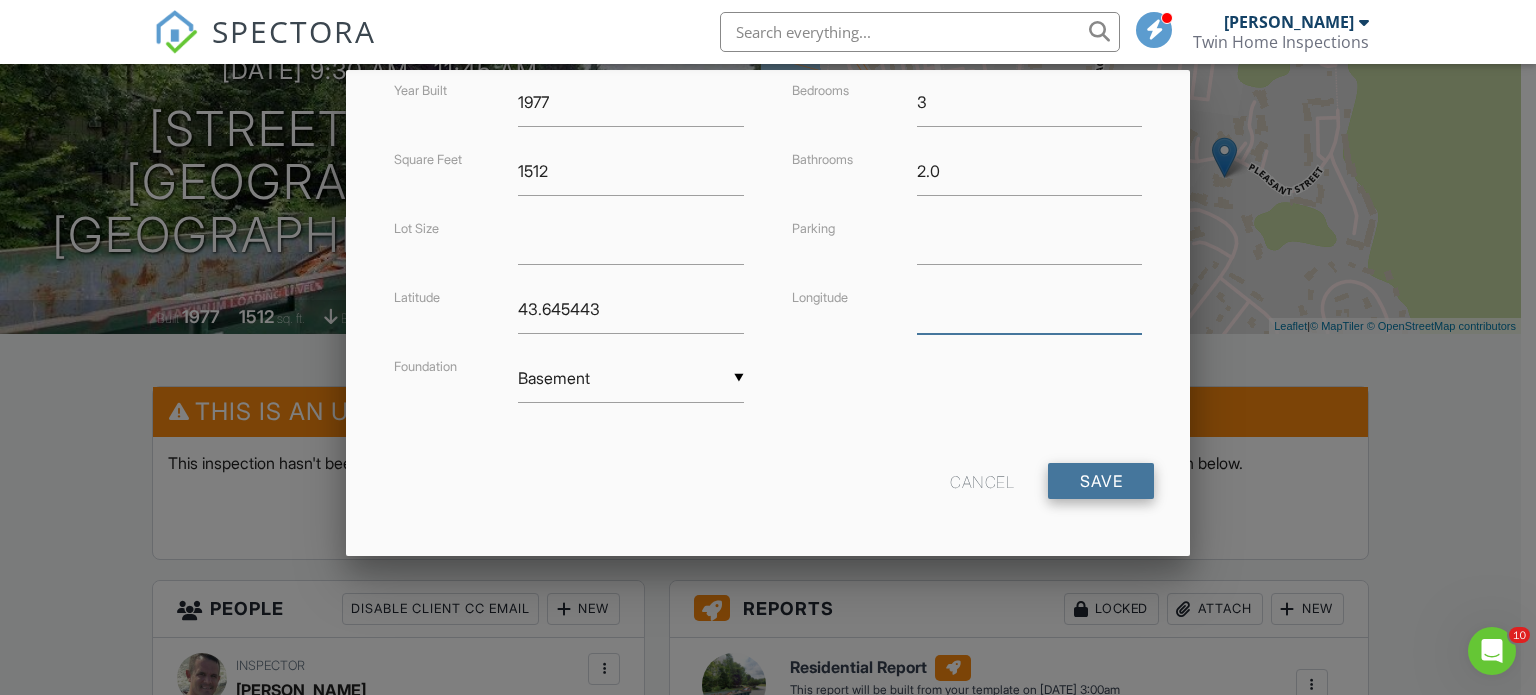 type 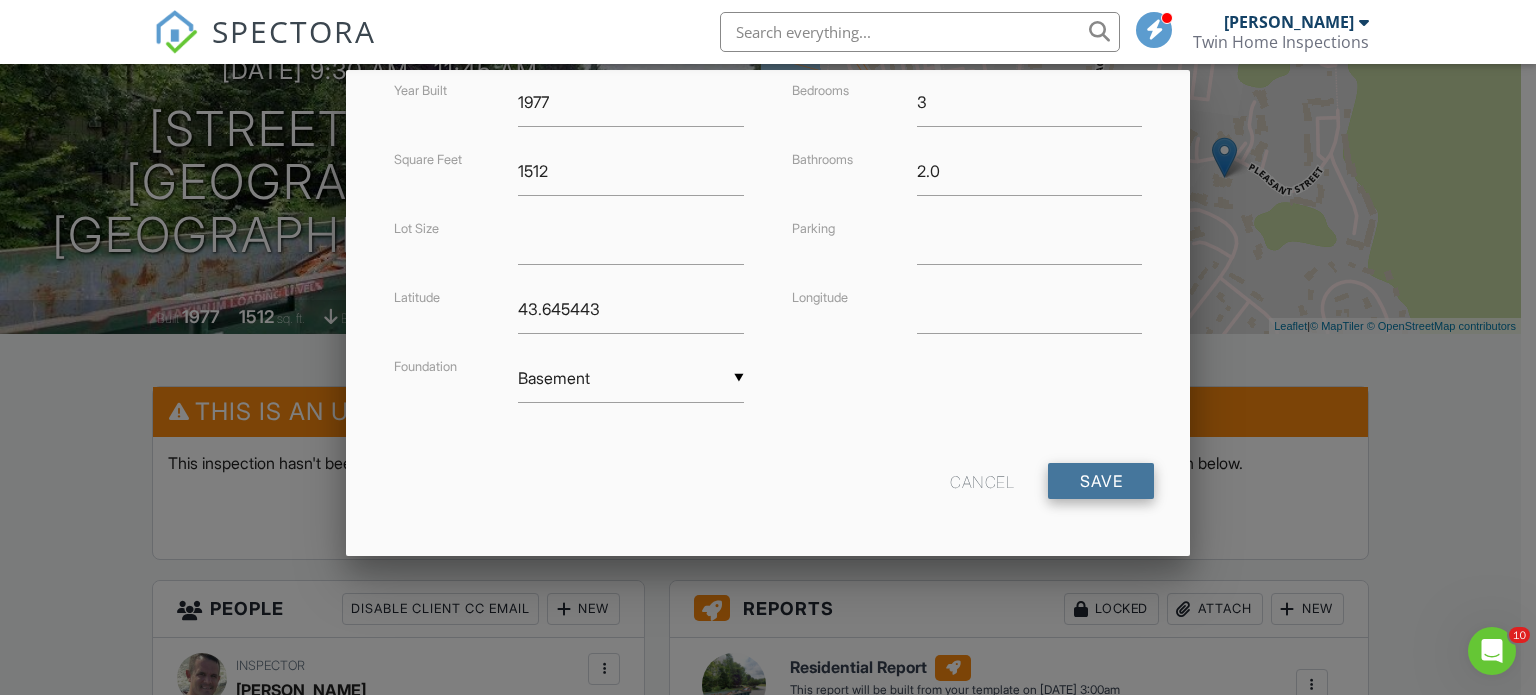click on "Save" at bounding box center (1101, 481) 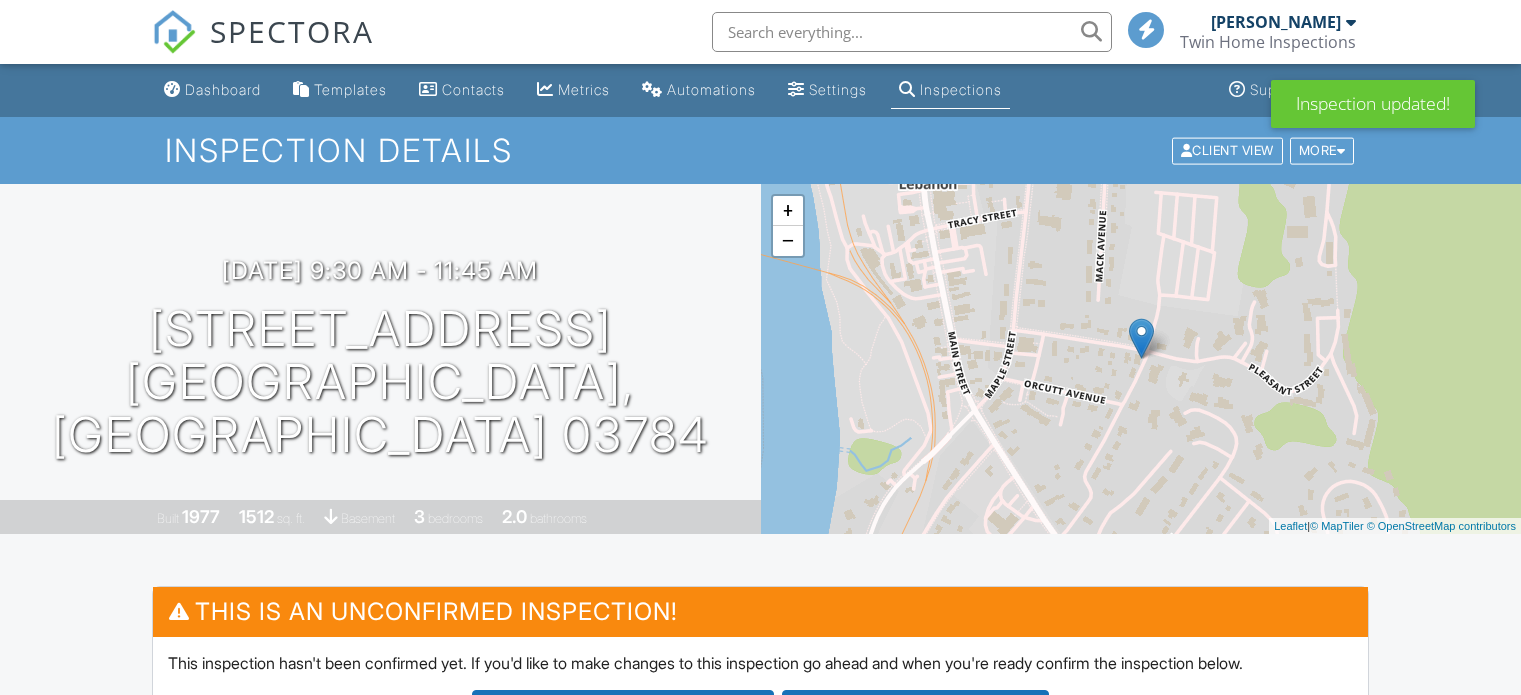 scroll, scrollTop: 0, scrollLeft: 0, axis: both 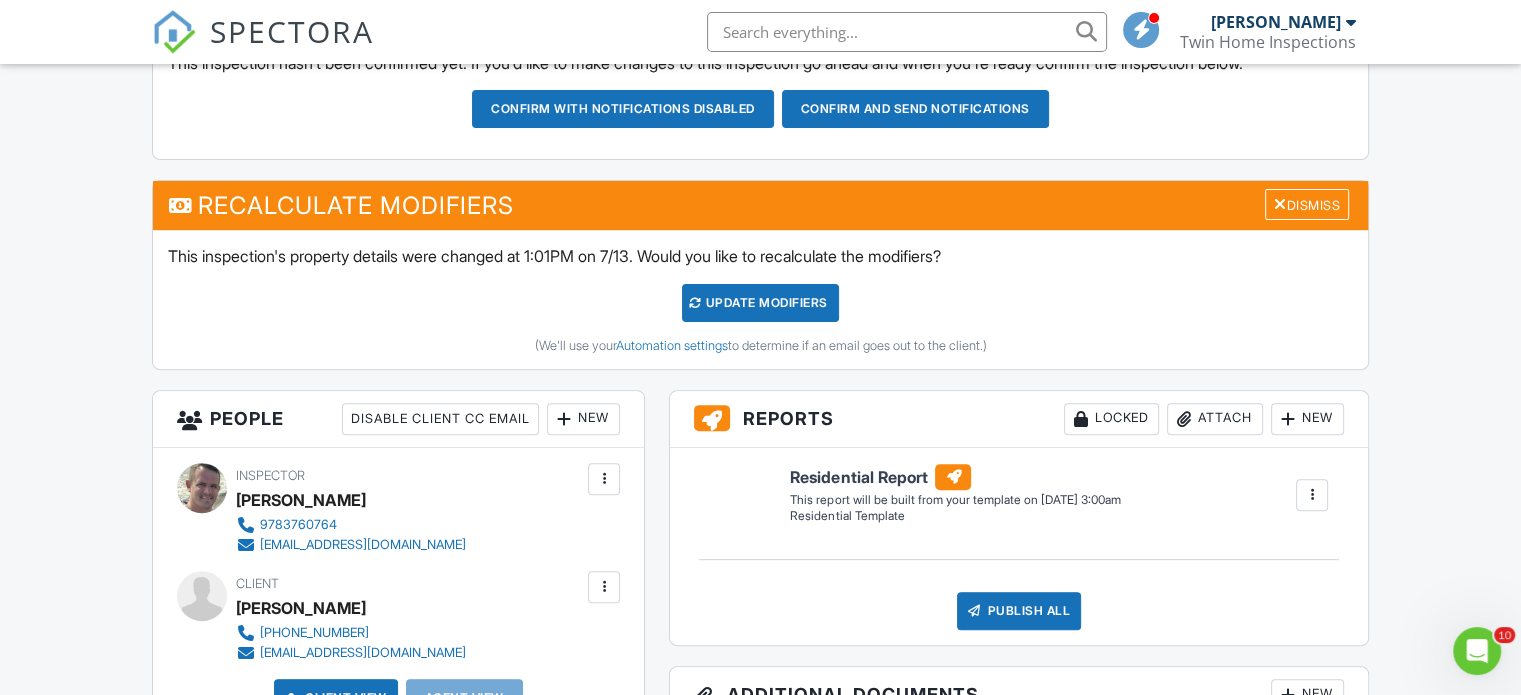 click on "UPDATE Modifiers" at bounding box center (760, 303) 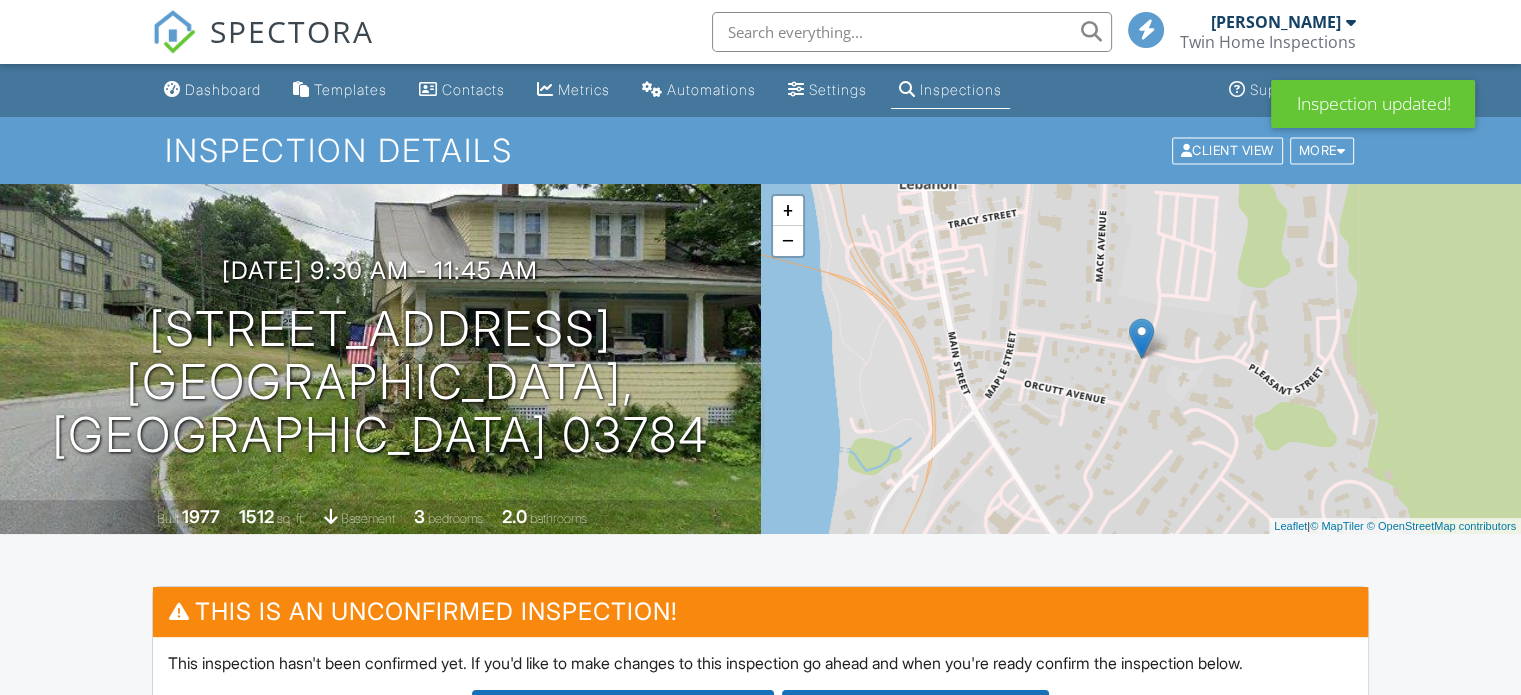 scroll, scrollTop: 1100, scrollLeft: 0, axis: vertical 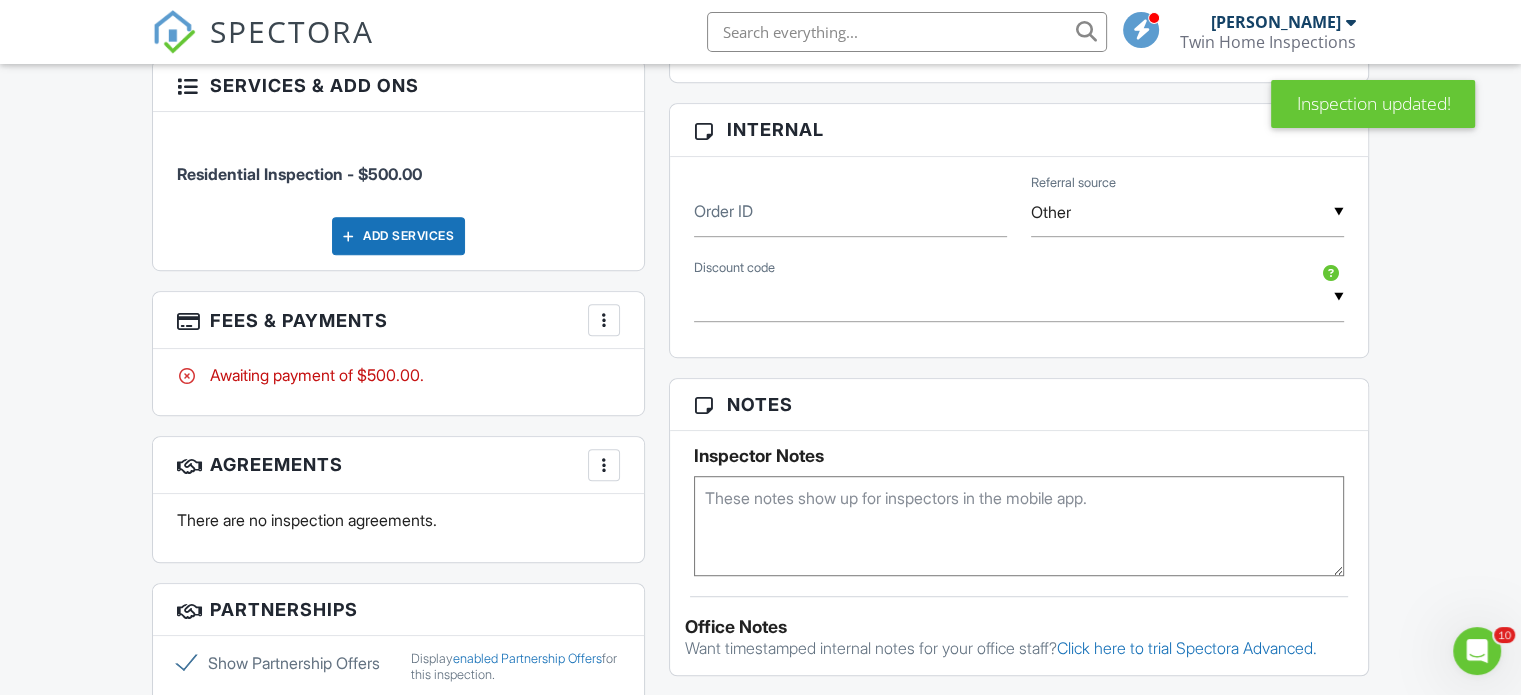 click at bounding box center [604, 465] 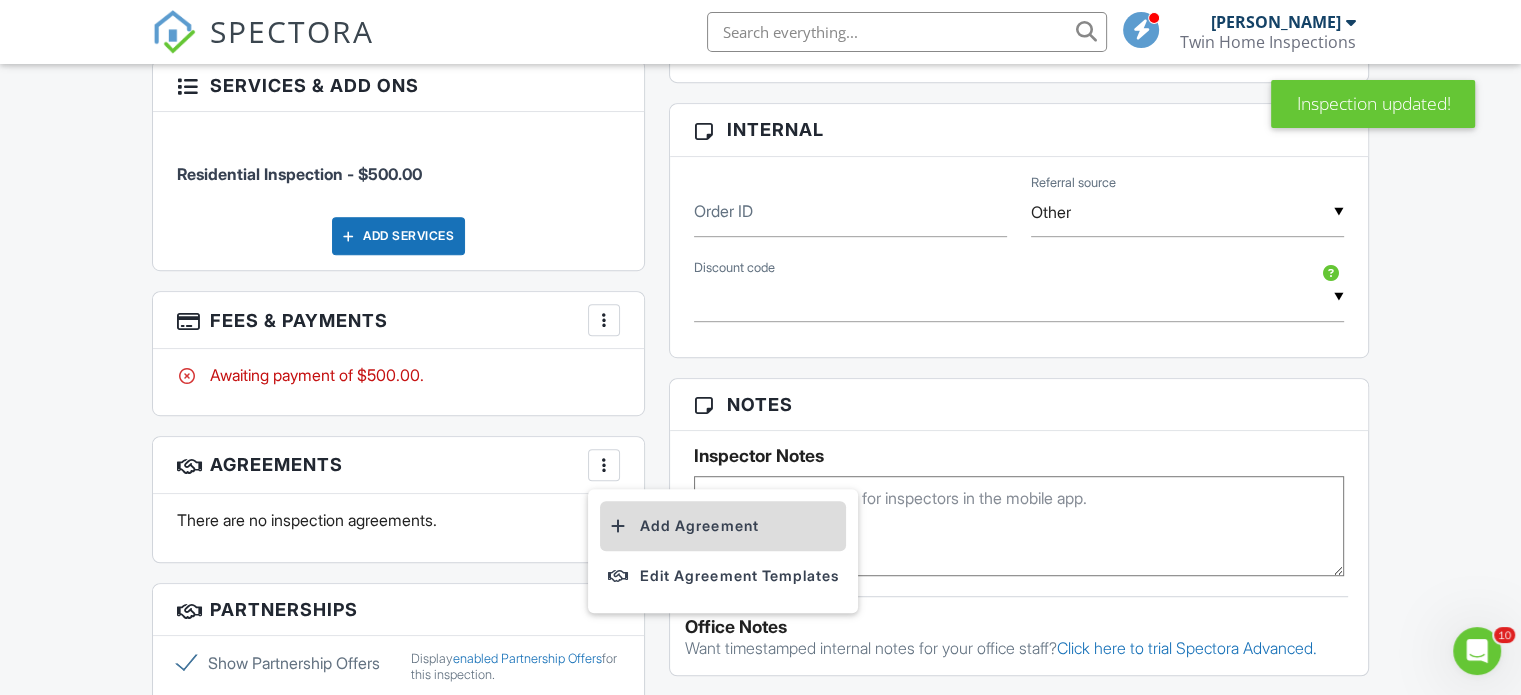 click on "Add Agreement" at bounding box center [723, 526] 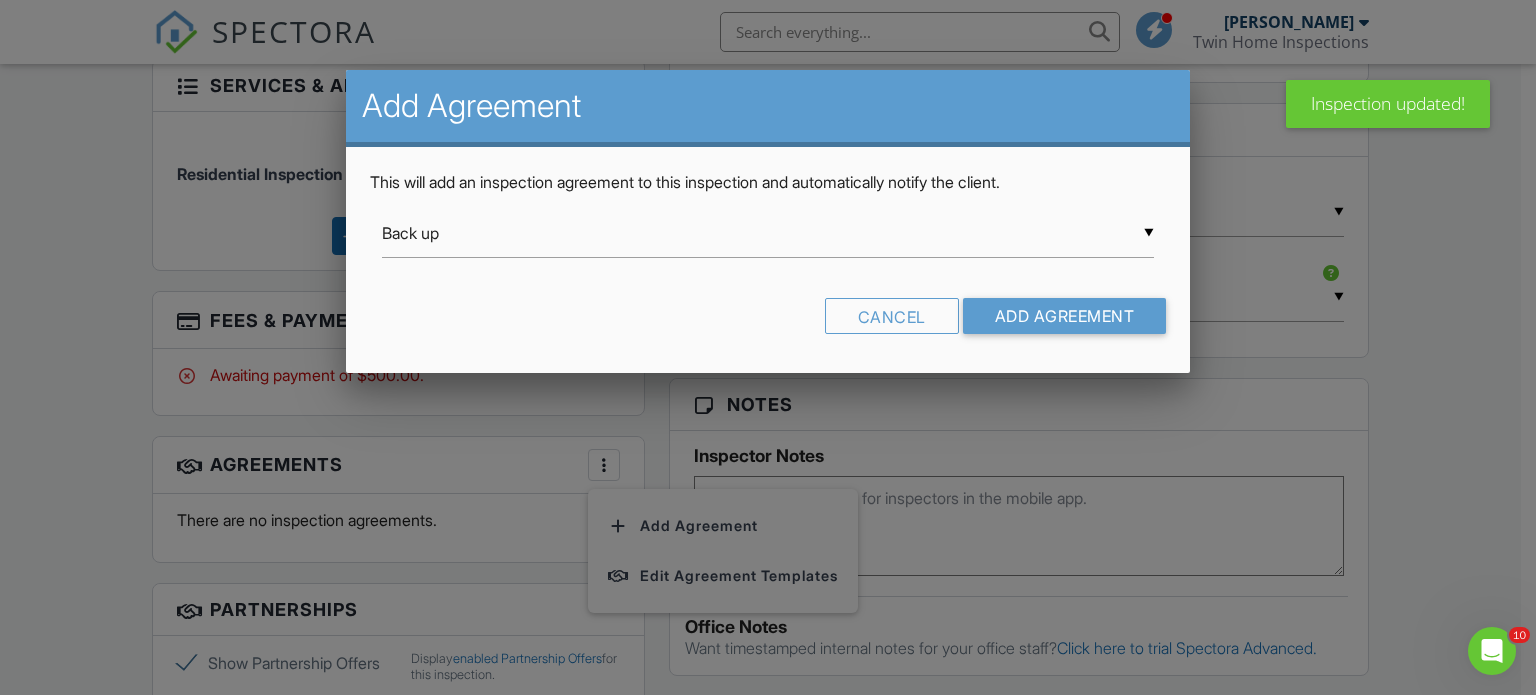 click on "▼ Back up Back up New Hampshire  Massachusetts Back up
New Hampshire
Massachusetts" at bounding box center [768, 233] 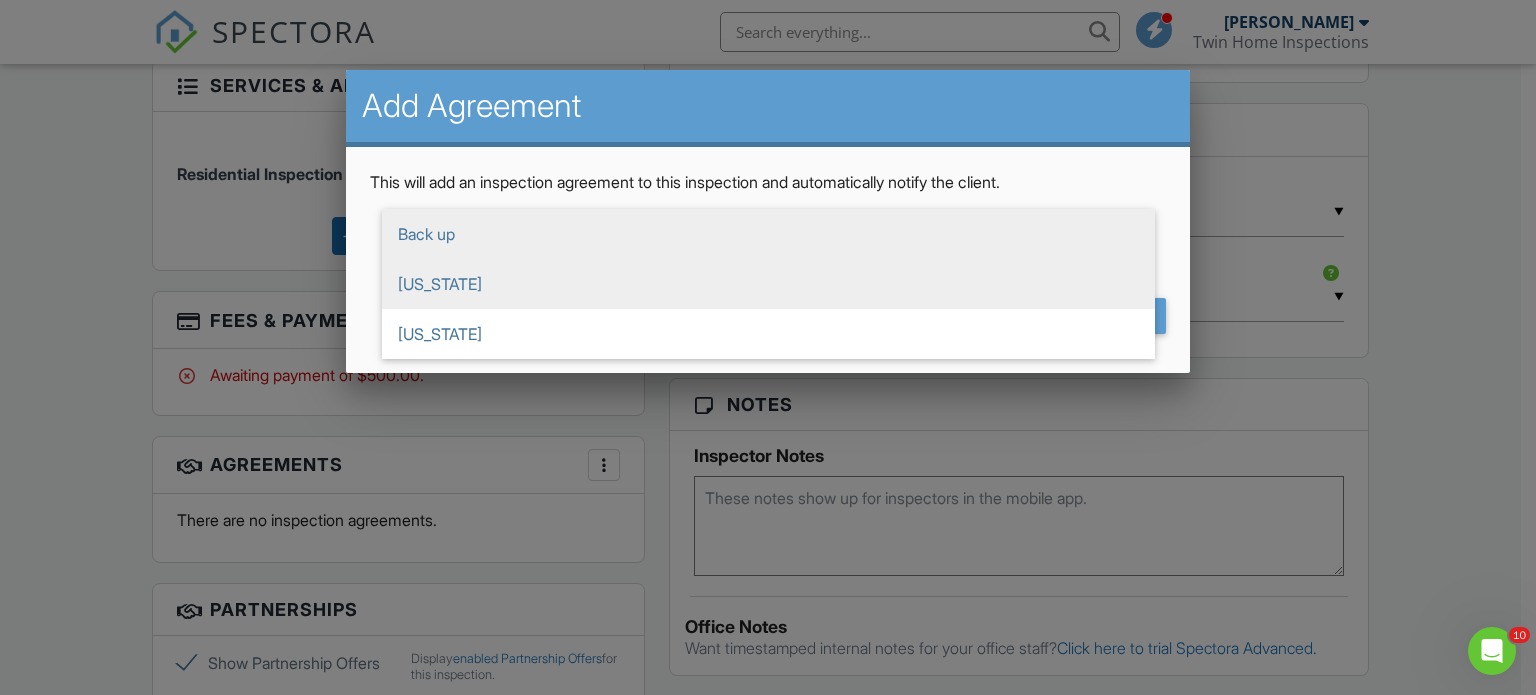 click on "[US_STATE]" at bounding box center [768, 284] 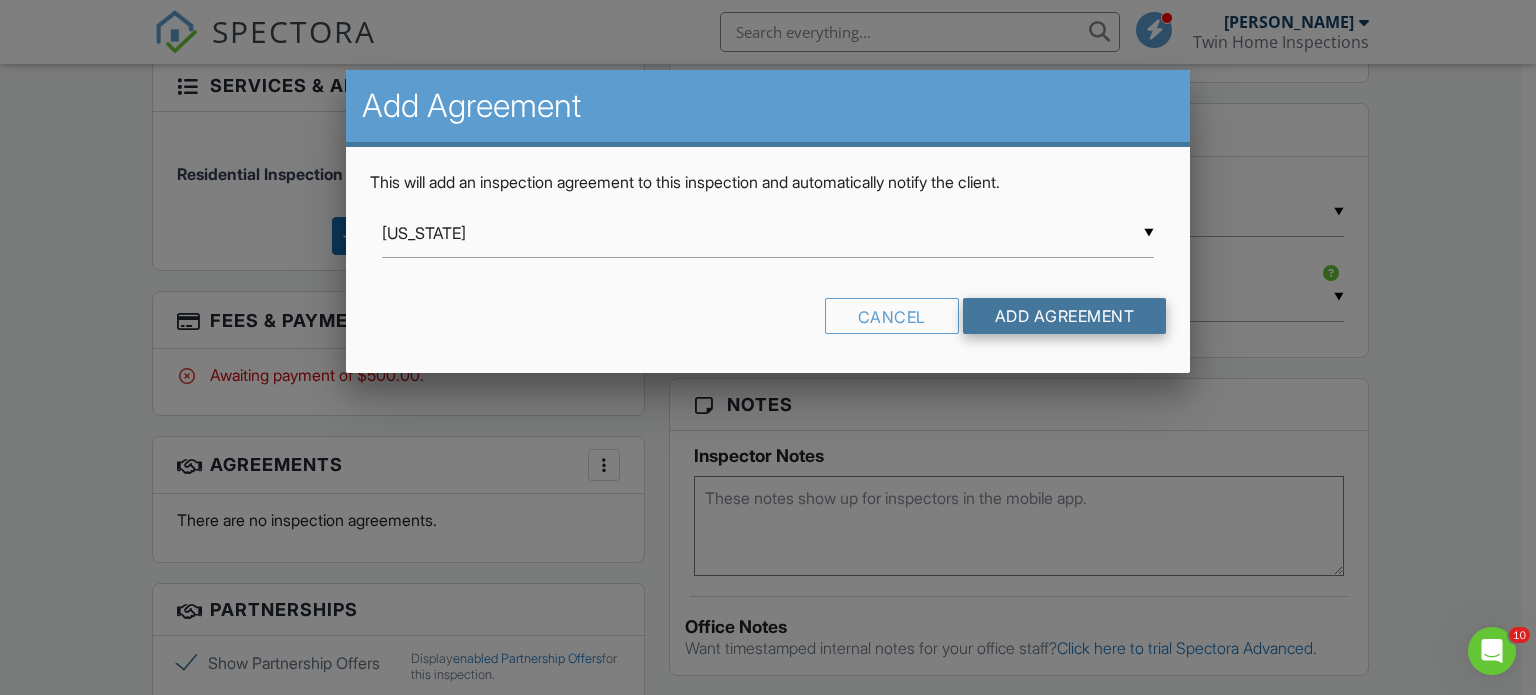 click on "Add Agreement" at bounding box center [1065, 316] 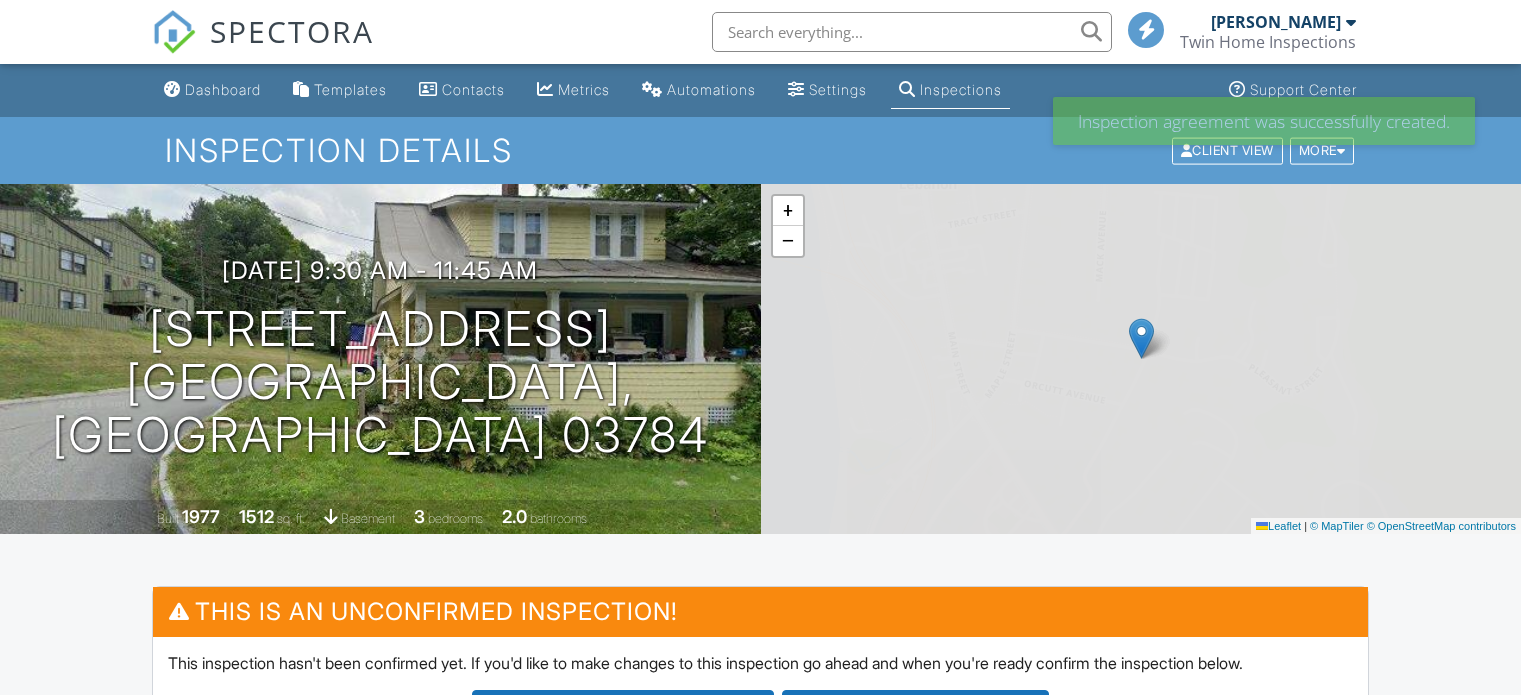 scroll, scrollTop: 0, scrollLeft: 0, axis: both 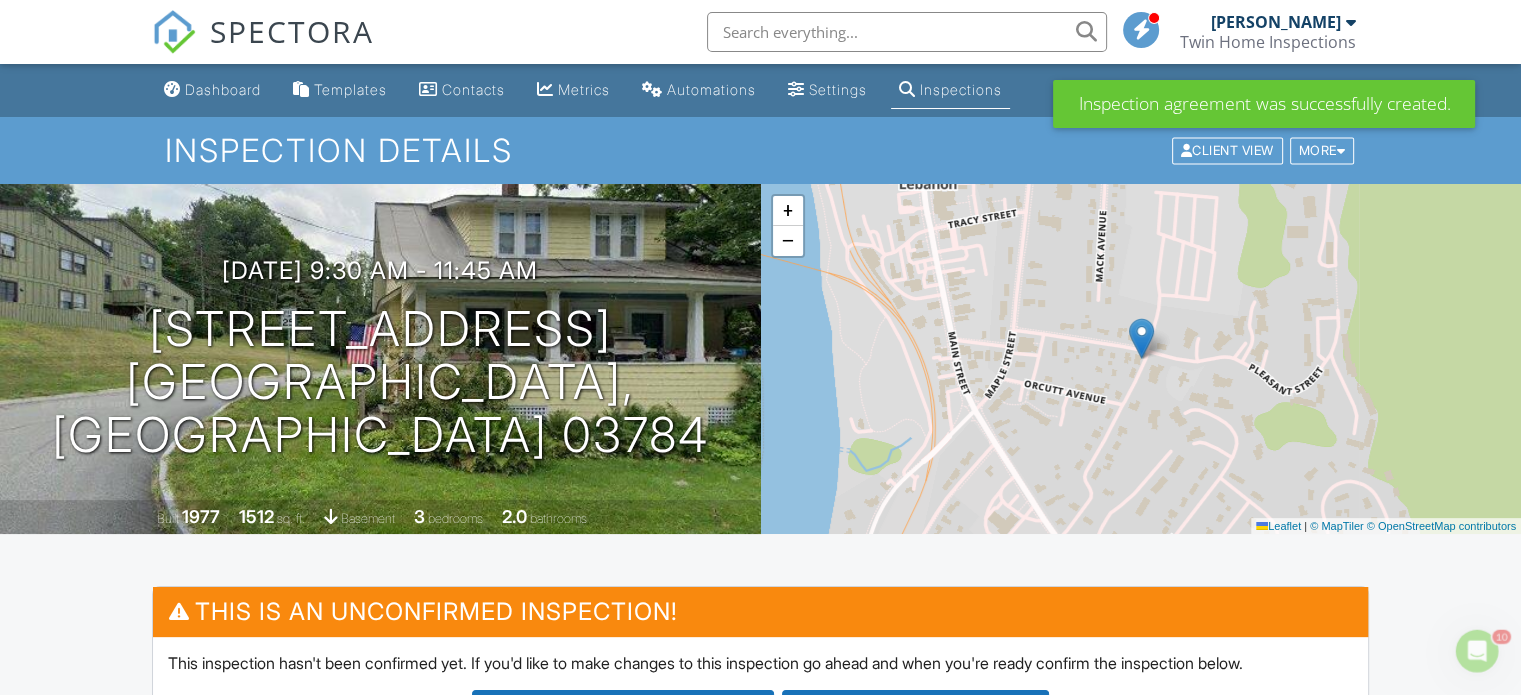click on "[DATE]  9:30 am
- 11:45 am
[STREET_ADDRESS]
[GEOGRAPHIC_DATA], NH 03784
Built
1977
1512
sq. ft.
basement
3
bedrooms
2.0
bathrooms" at bounding box center (380, 359) 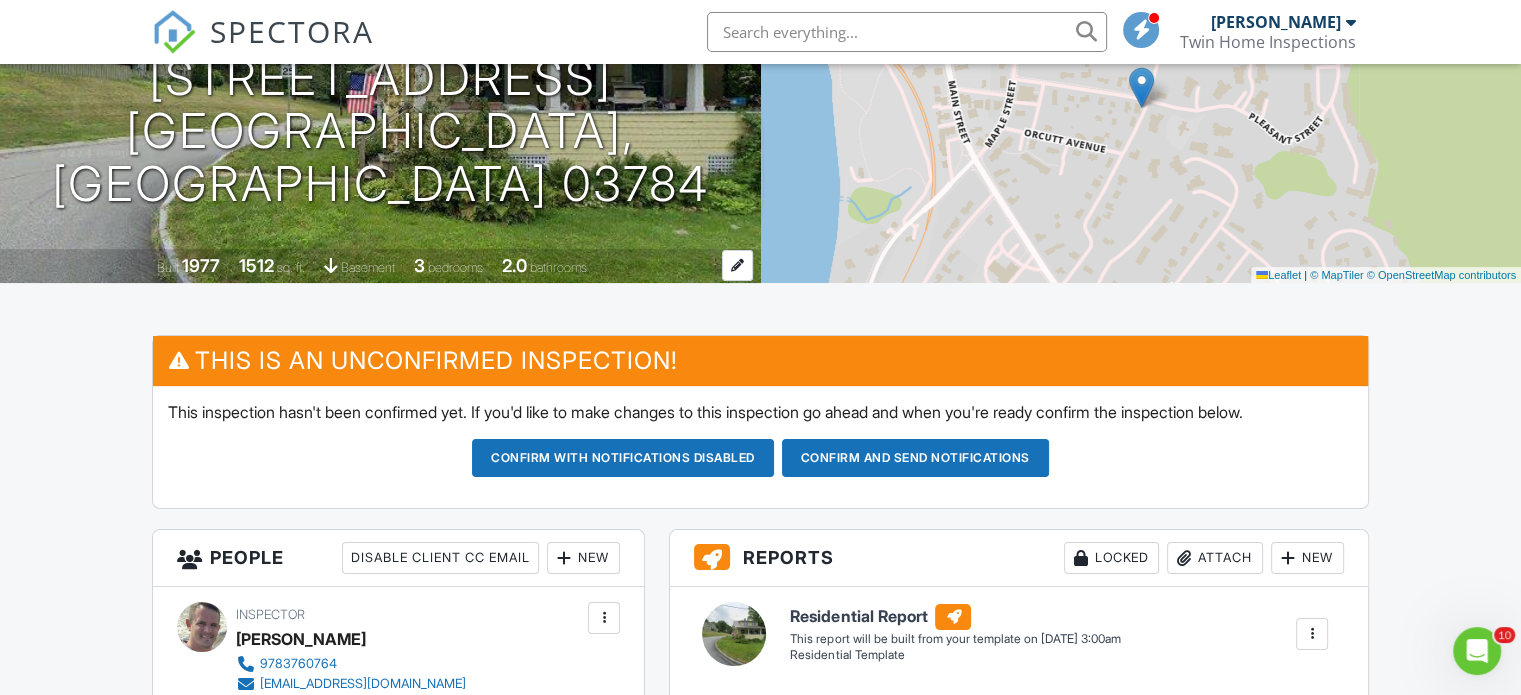 scroll, scrollTop: 500, scrollLeft: 0, axis: vertical 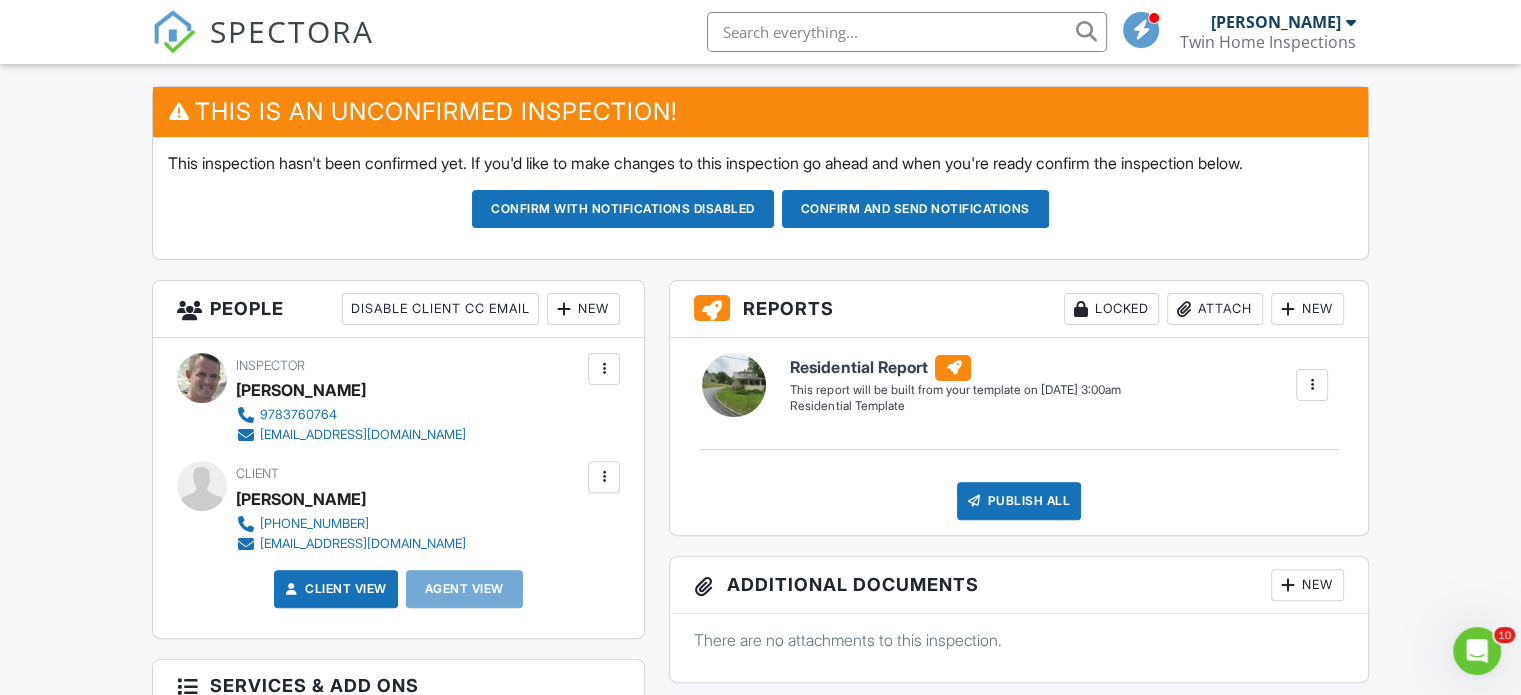 click at bounding box center (734, 385) 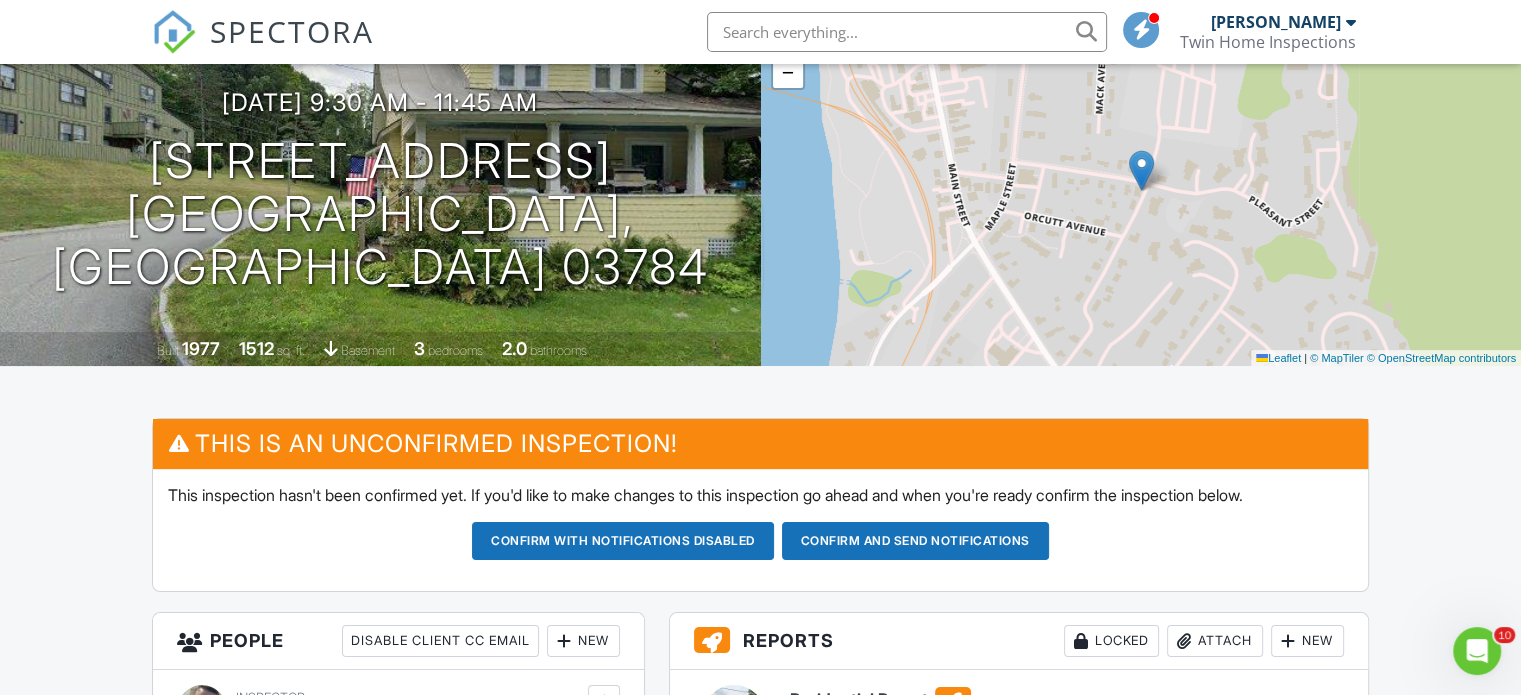 scroll, scrollTop: 600, scrollLeft: 0, axis: vertical 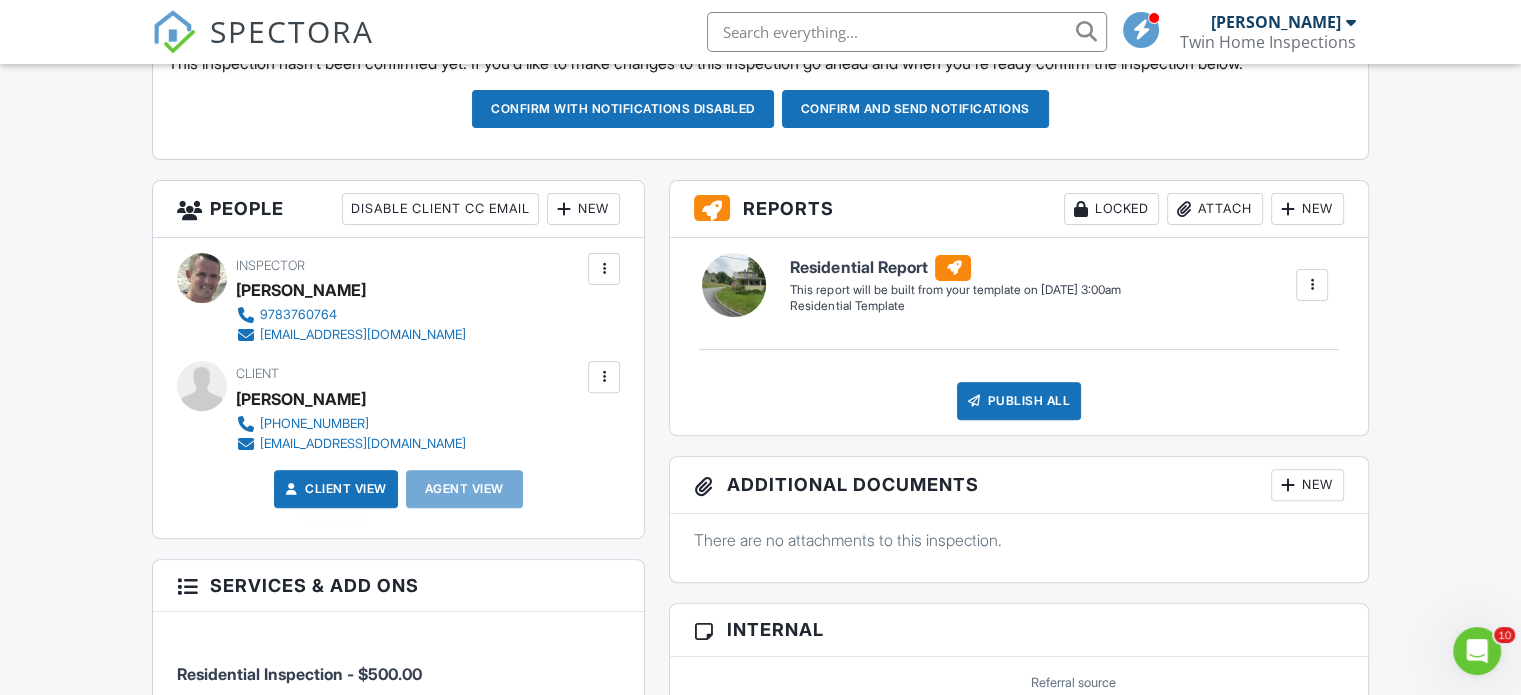 click on "Client View" at bounding box center (334, 489) 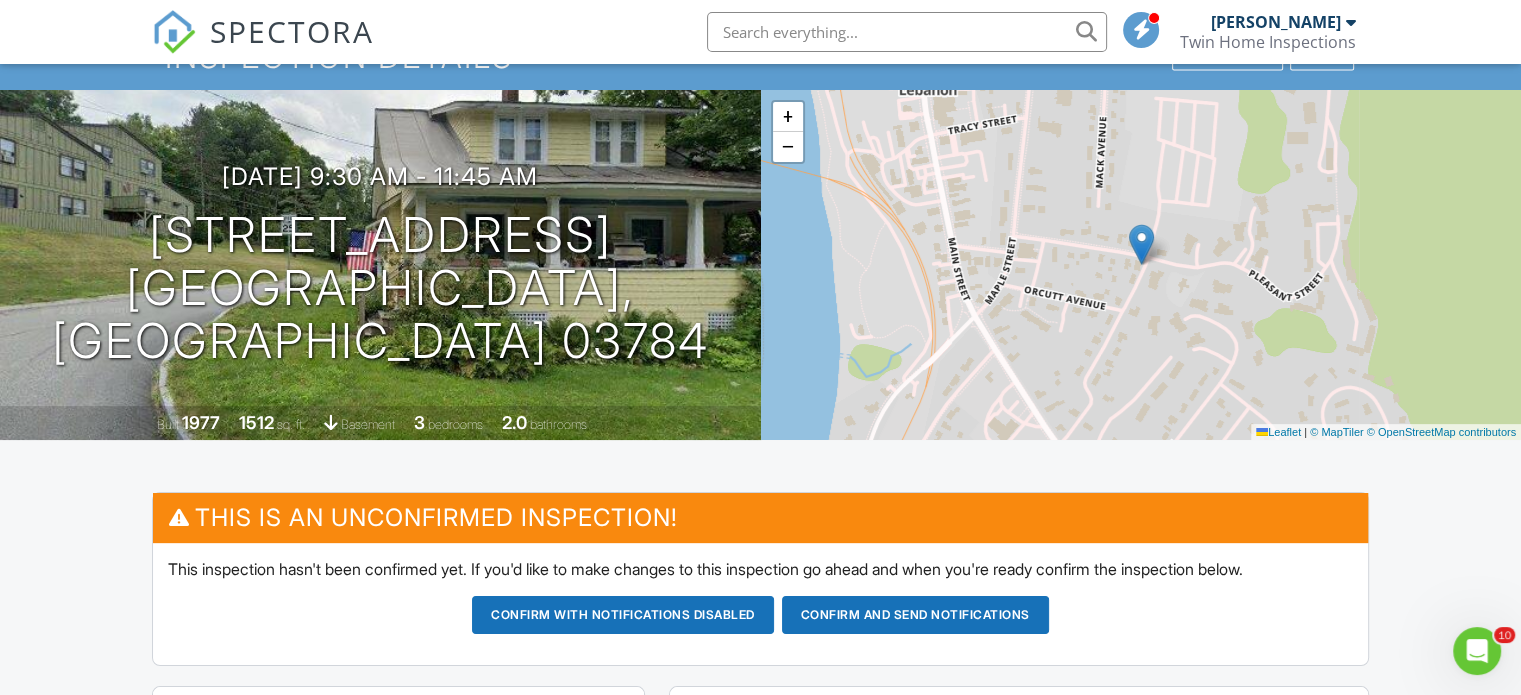 scroll, scrollTop: 0, scrollLeft: 0, axis: both 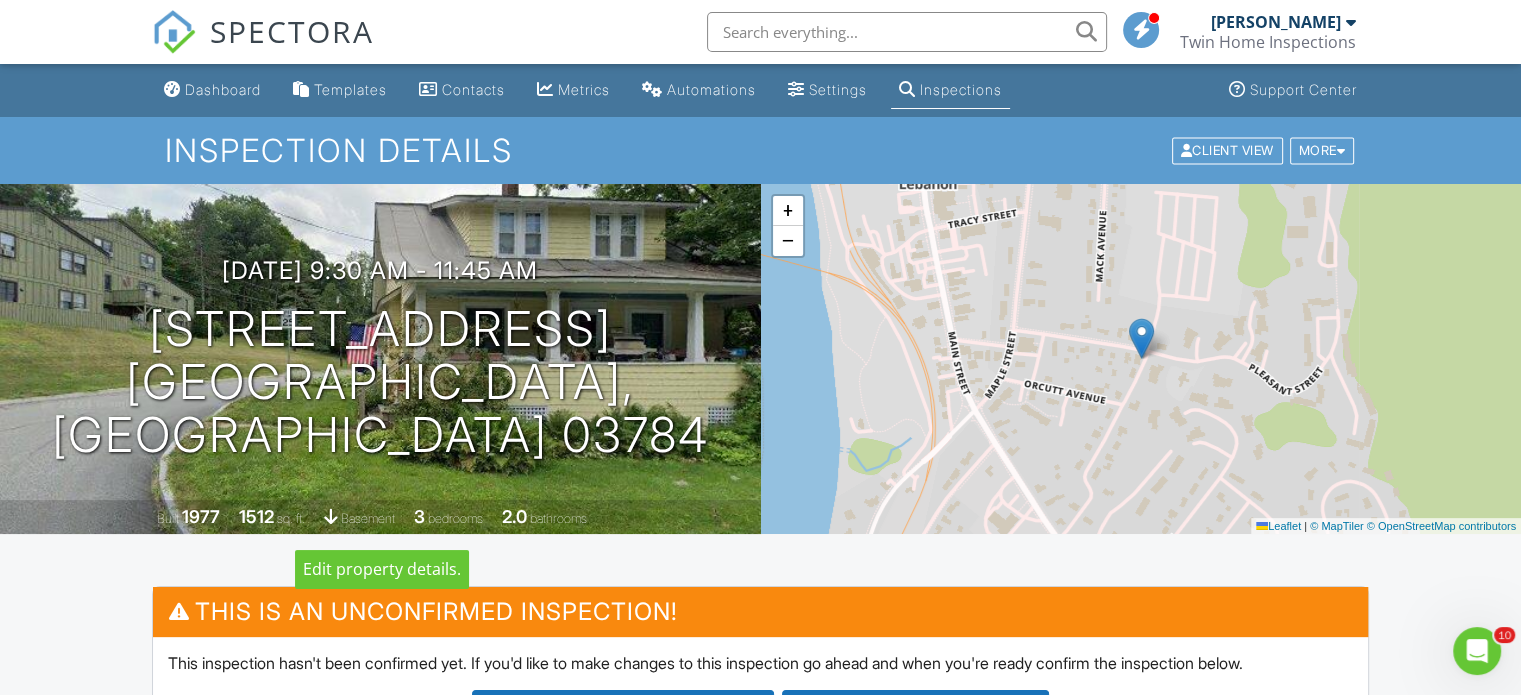 click at bounding box center [0, 0] 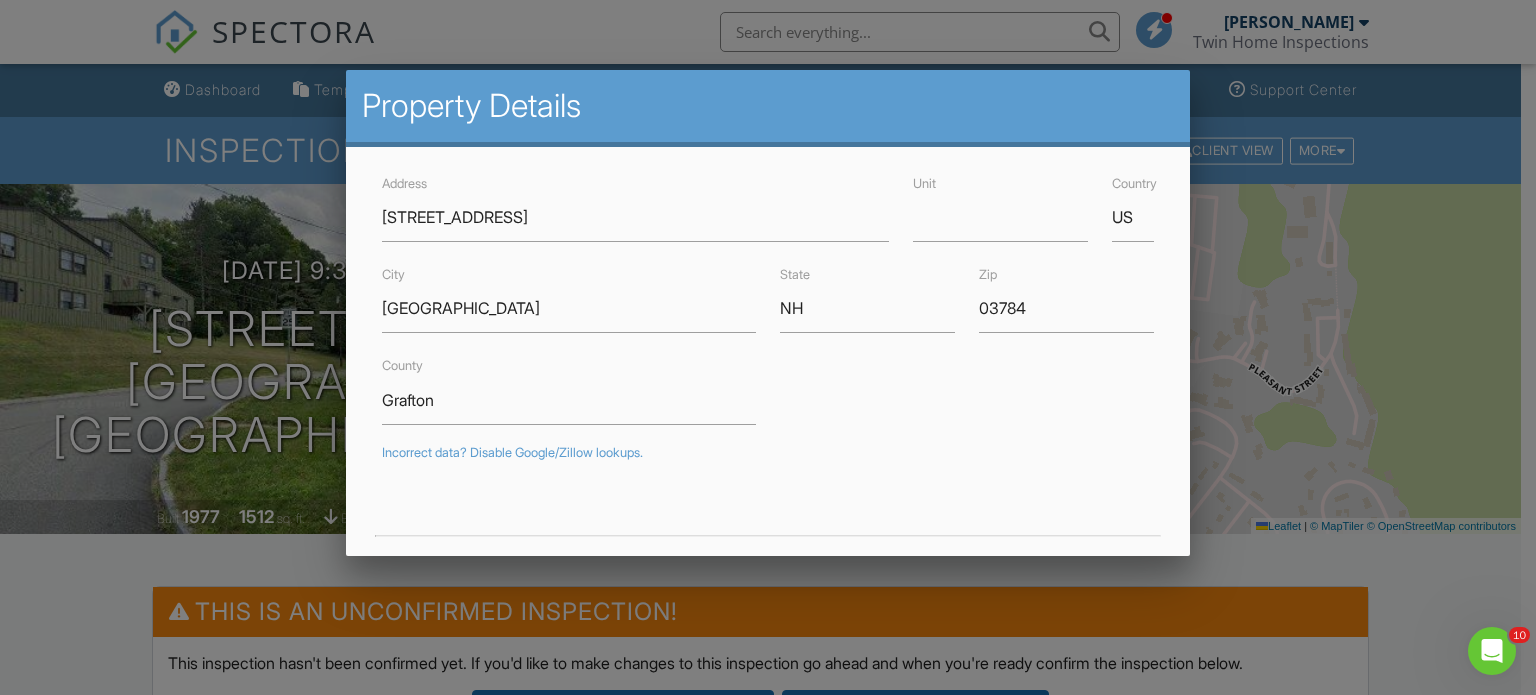click on "Incorrect data? Disable Google/Zillow lookups." at bounding box center [768, 453] 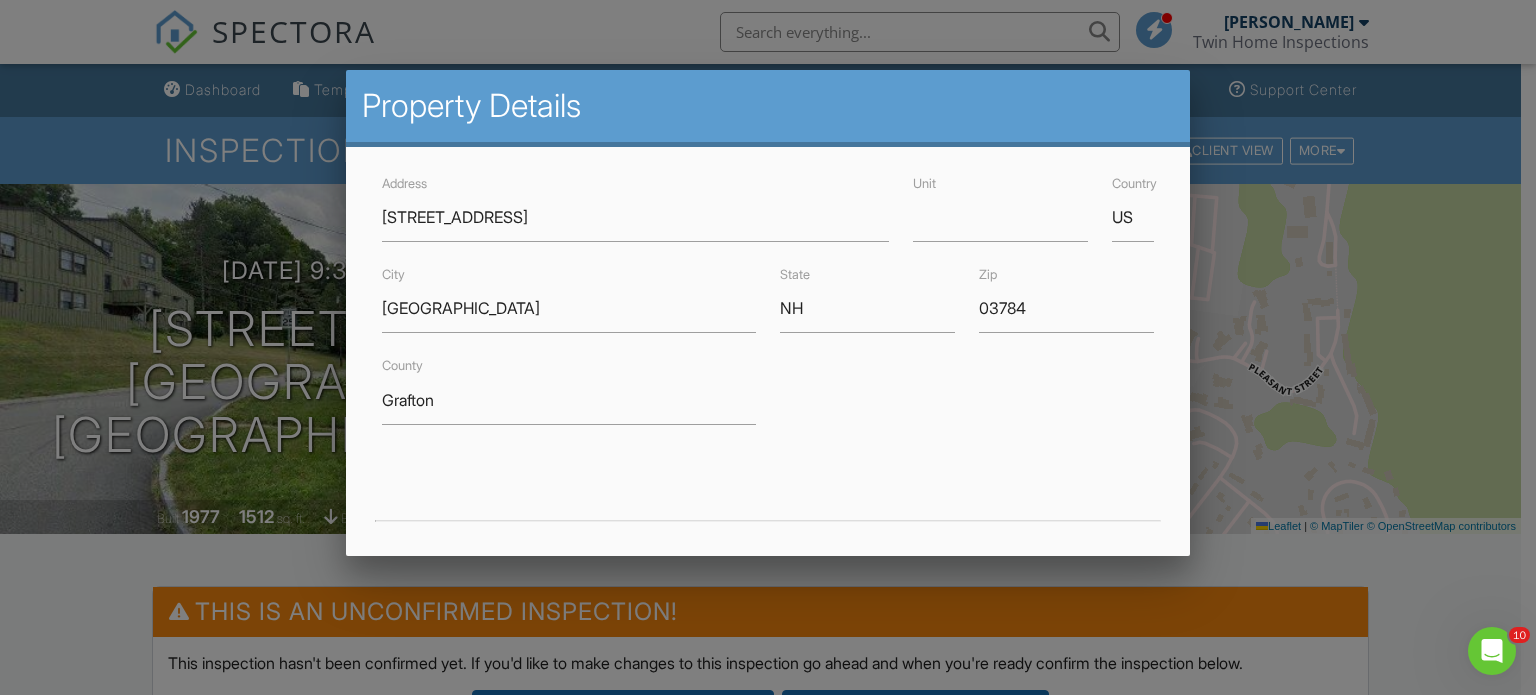 click at bounding box center [768, 334] 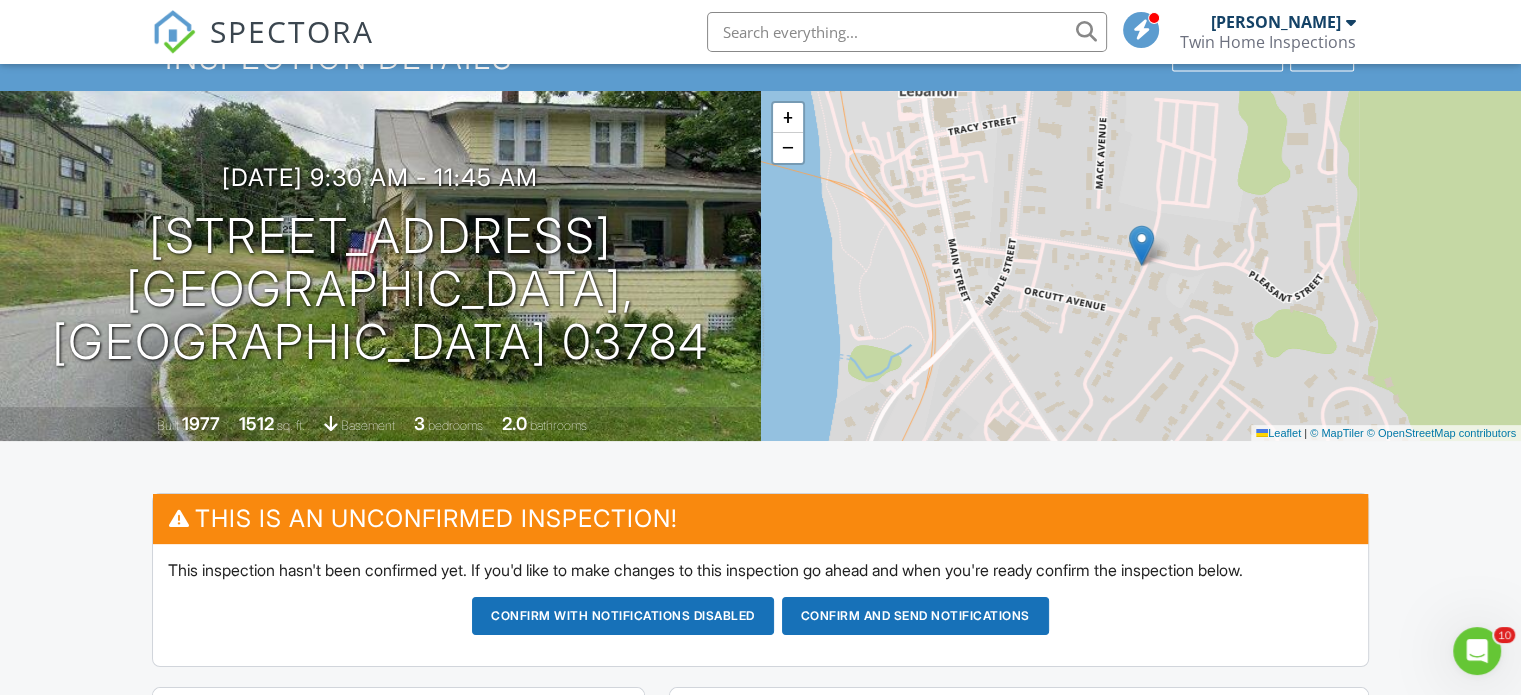 scroll, scrollTop: 0, scrollLeft: 0, axis: both 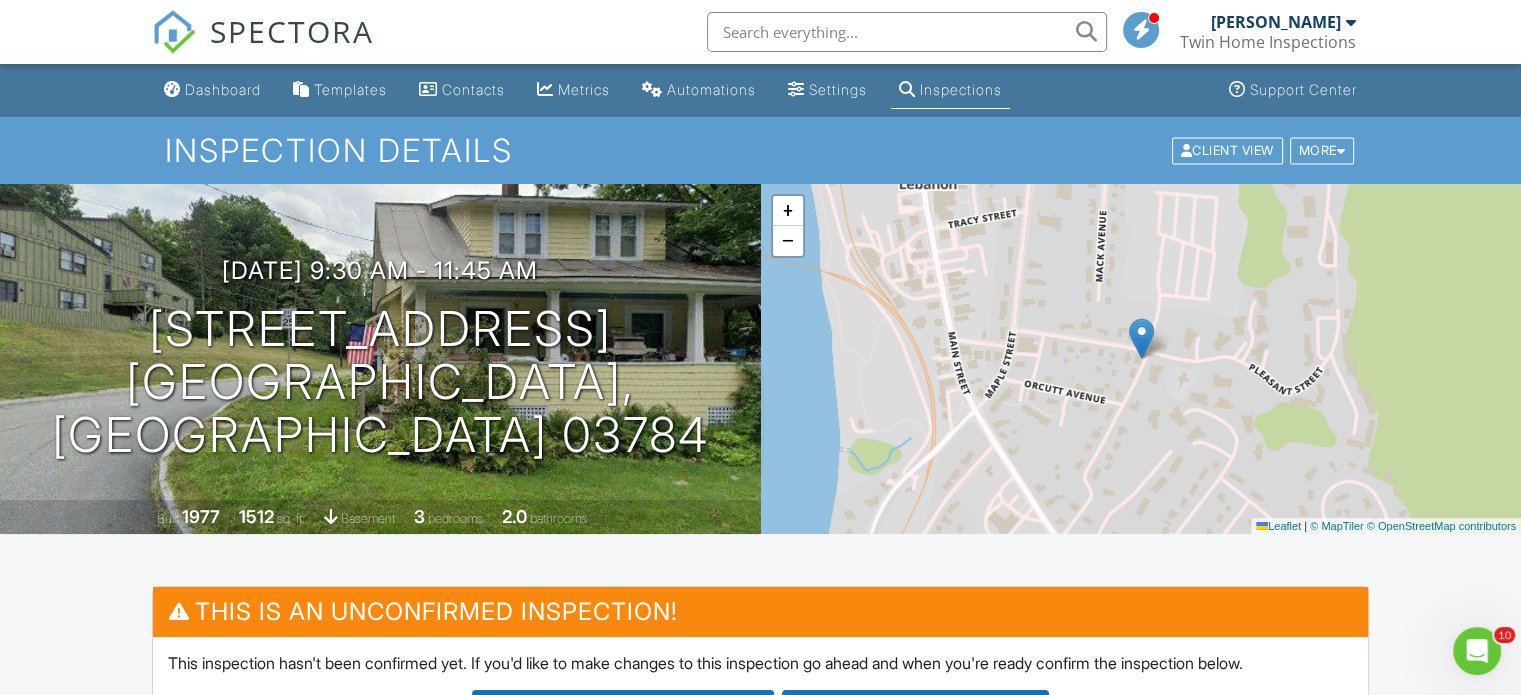 click at bounding box center [1477, 651] 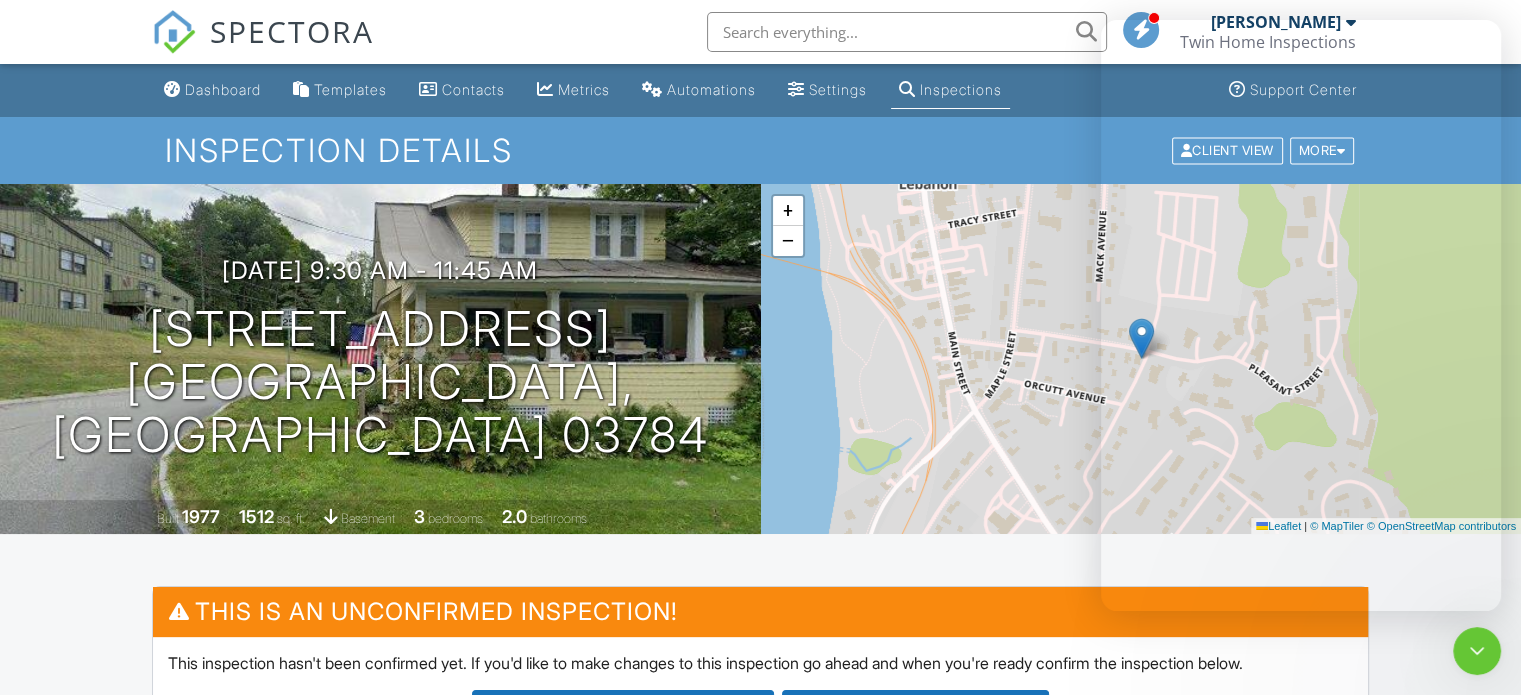 scroll, scrollTop: 0, scrollLeft: 0, axis: both 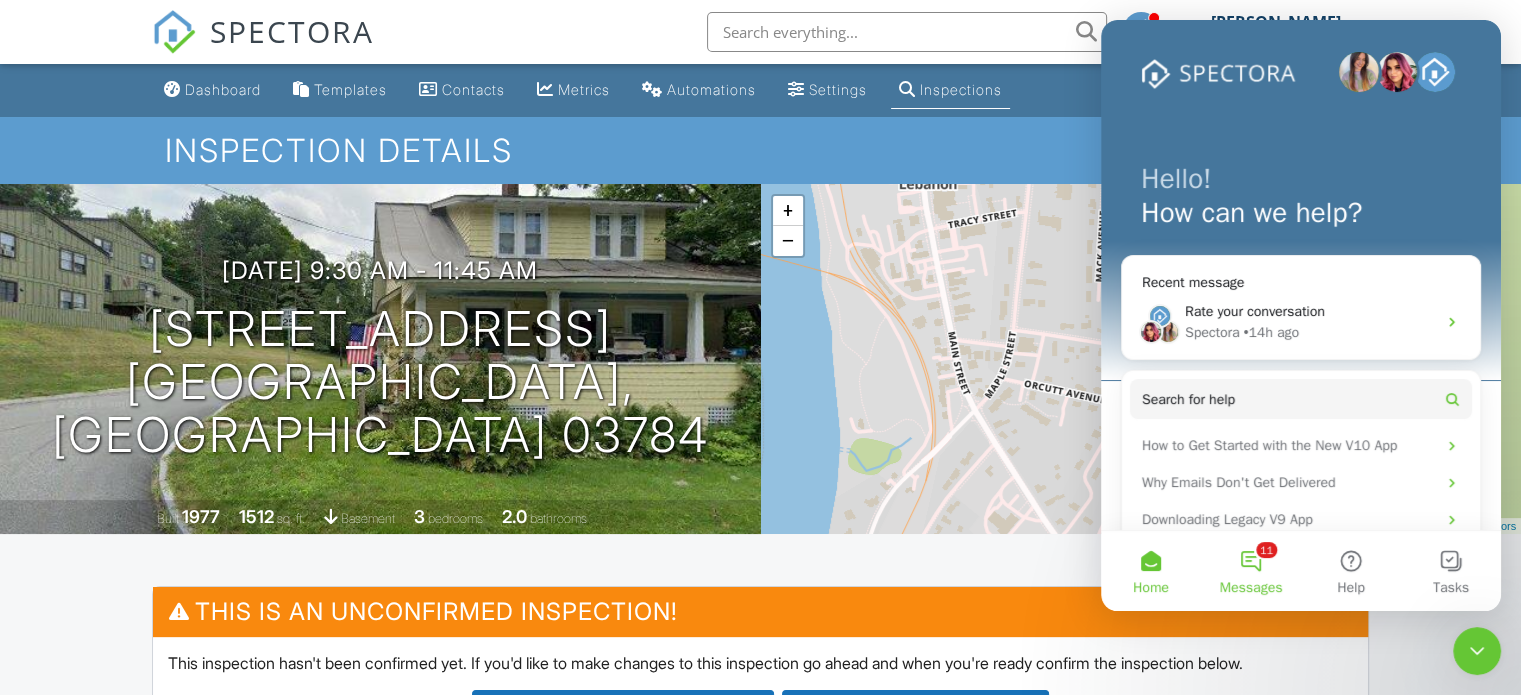 click on "11 Messages" at bounding box center [1251, 571] 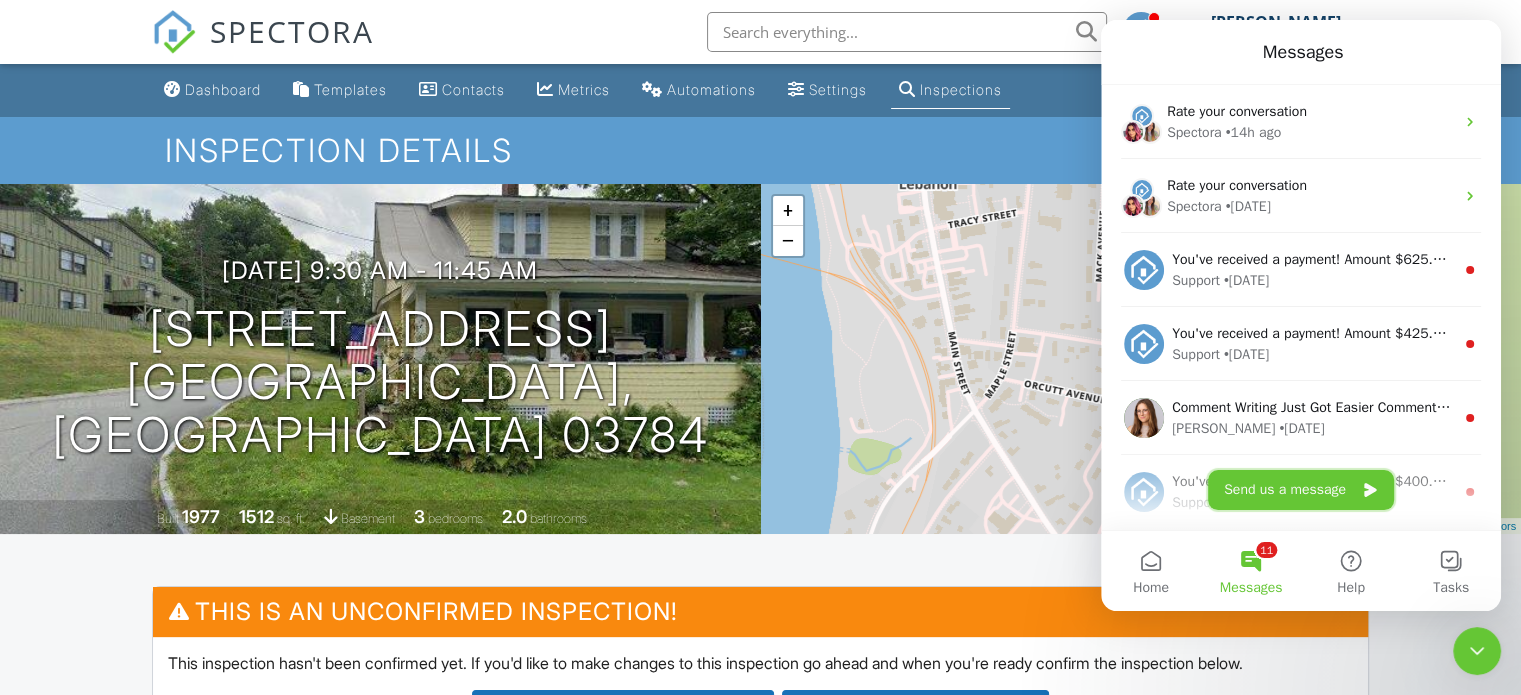 click on "Send us a message" at bounding box center [1301, 490] 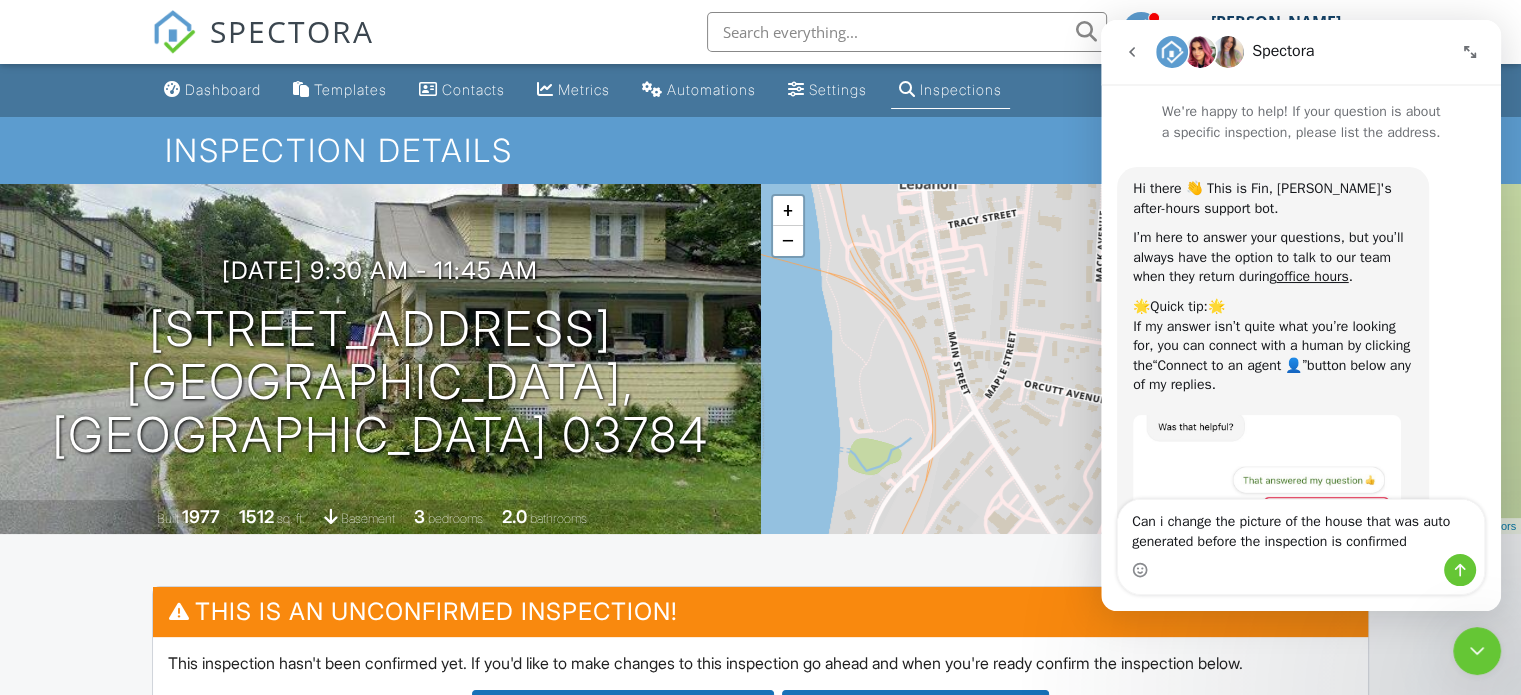 type on "Can i change the picture of the house that was auto generated before the inspection is confirmed?" 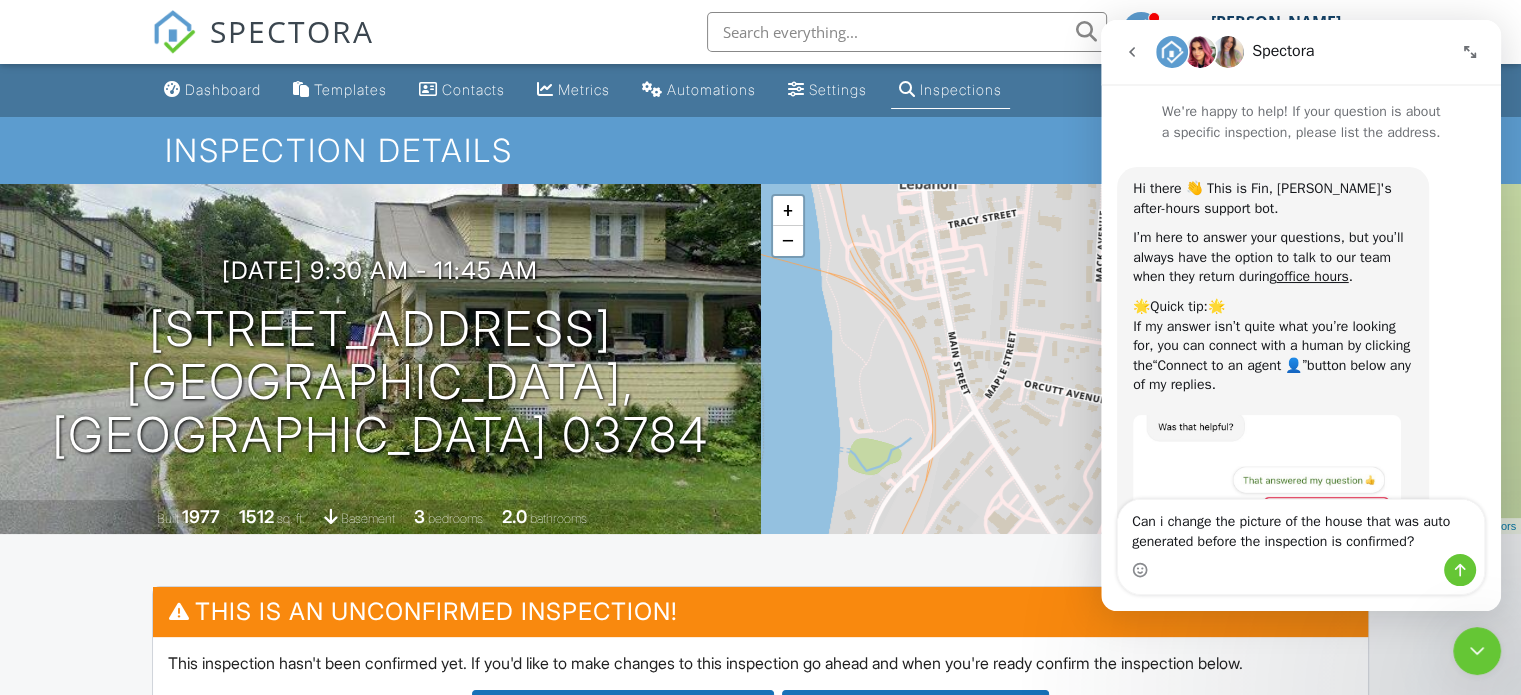 type 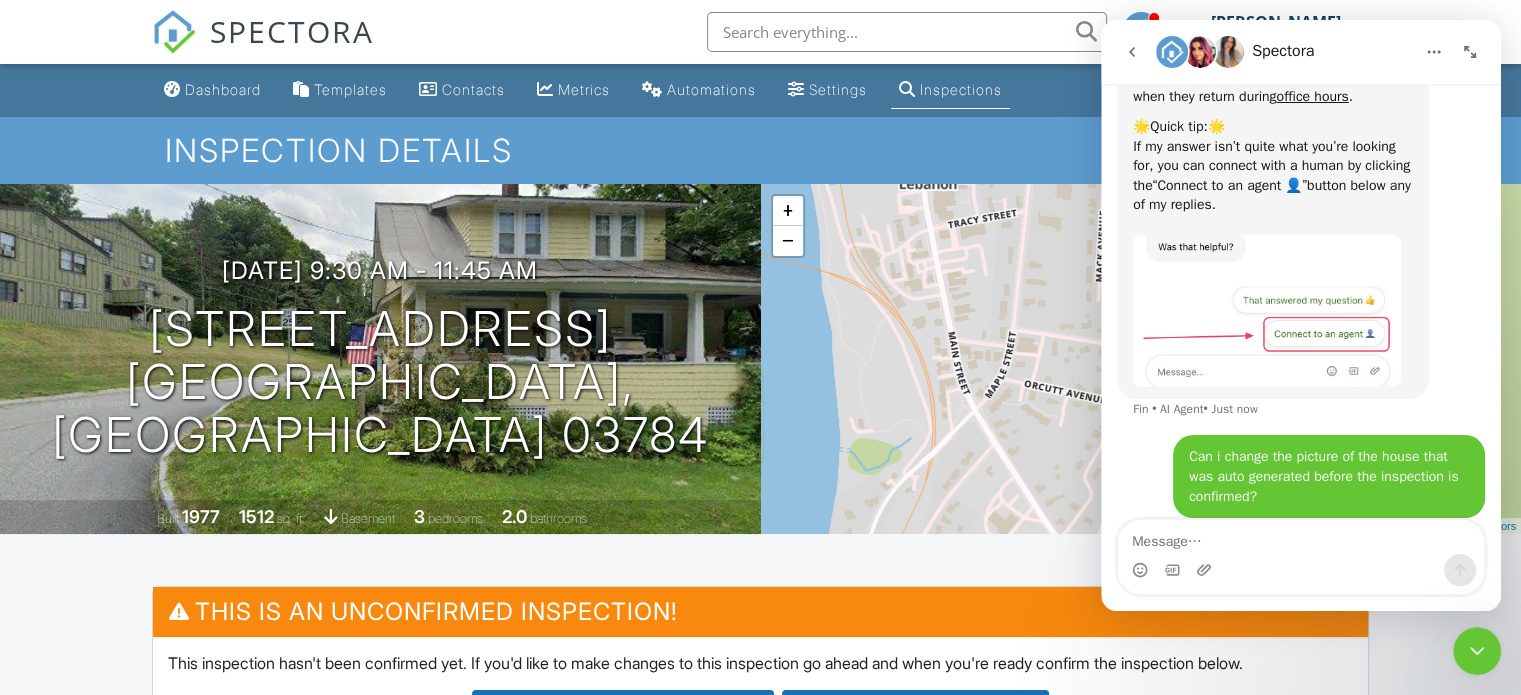 scroll, scrollTop: 199, scrollLeft: 0, axis: vertical 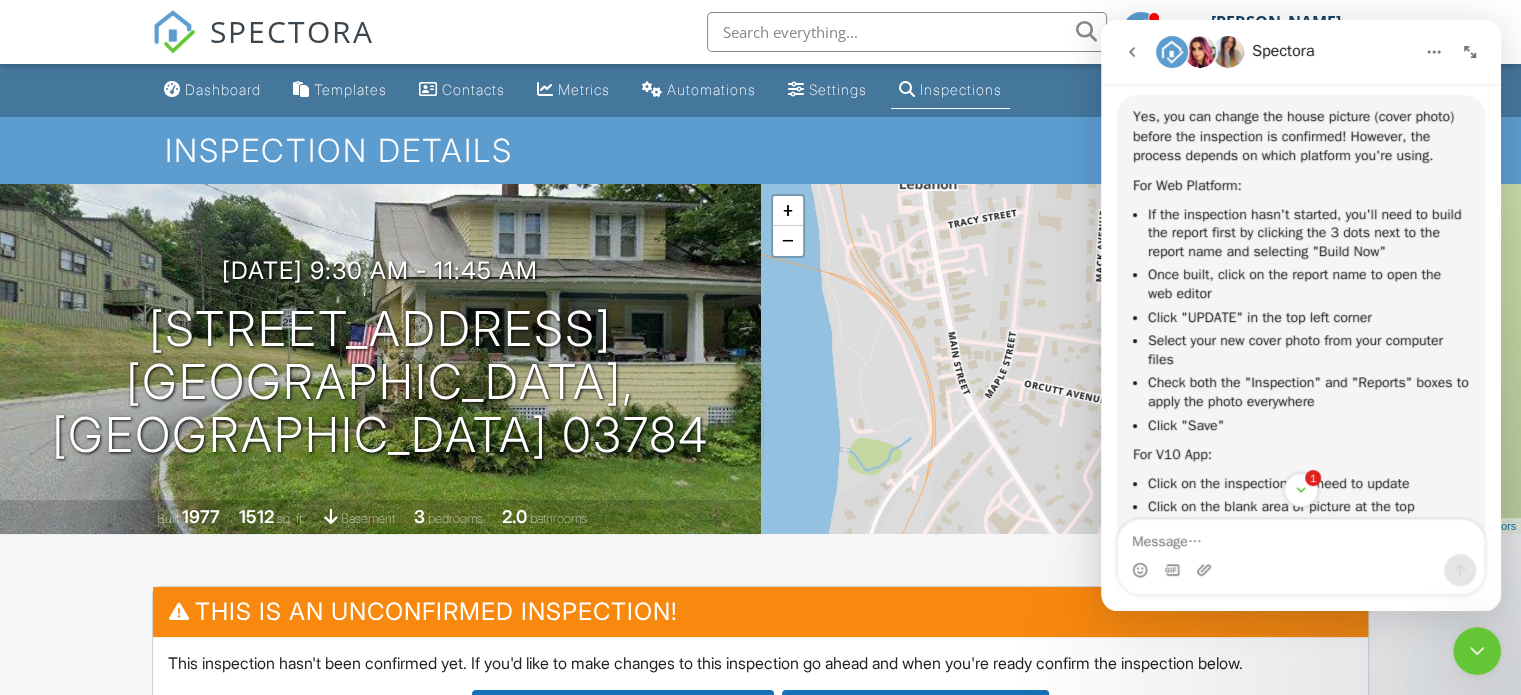 click 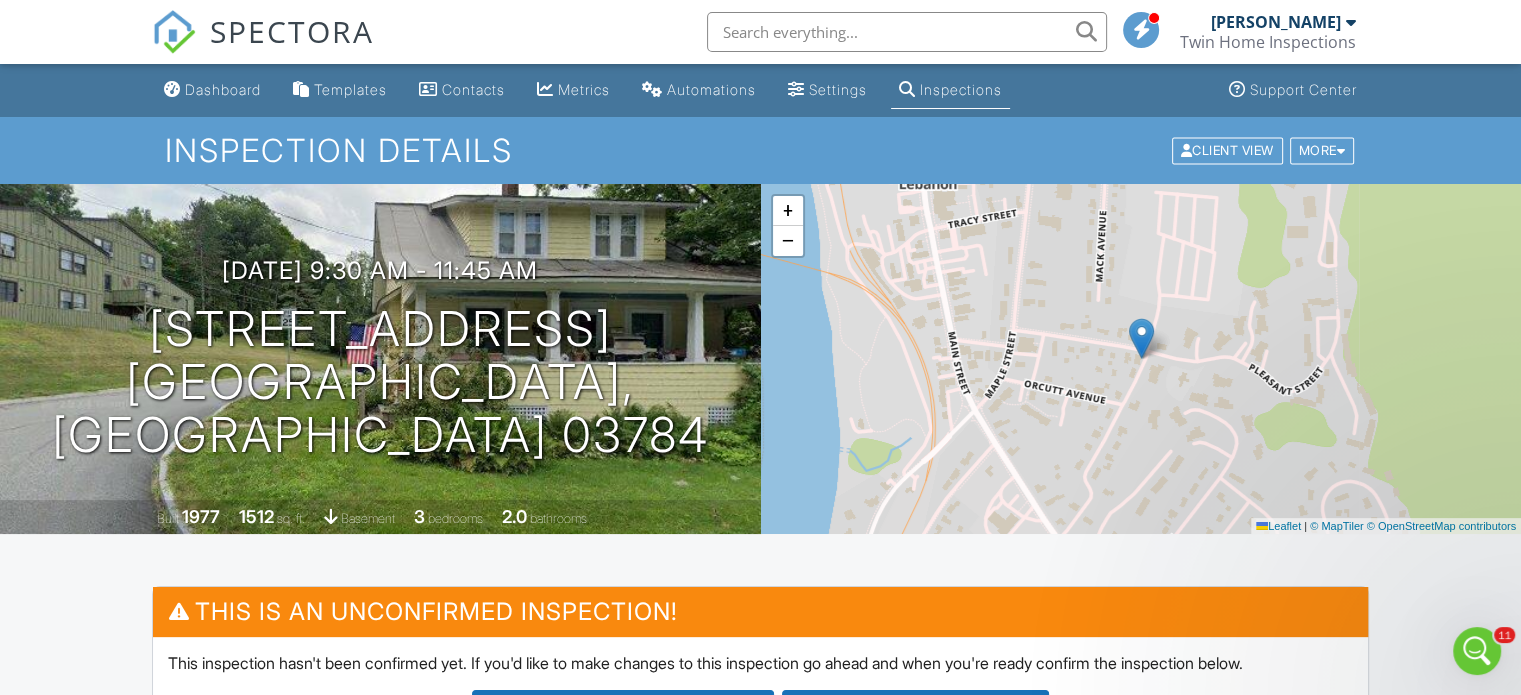 scroll, scrollTop: 0, scrollLeft: 0, axis: both 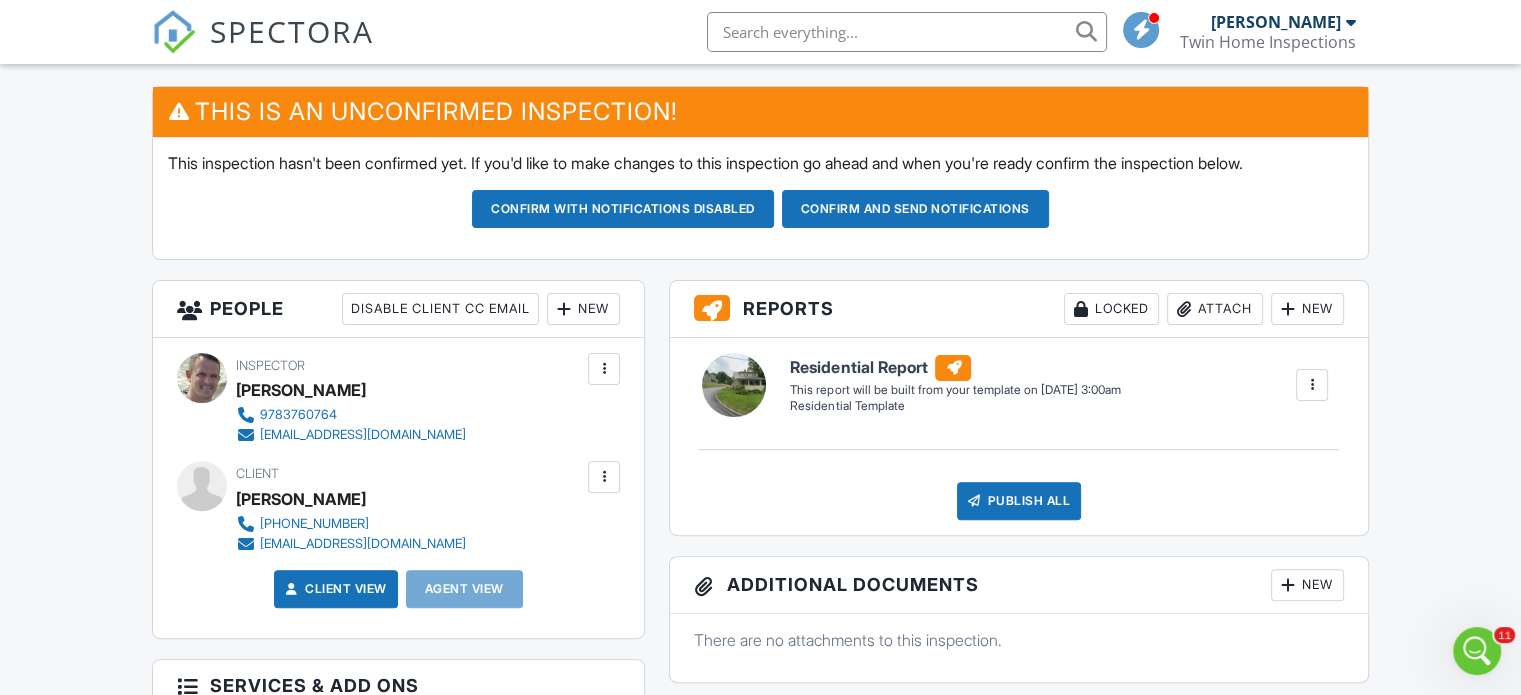 click at bounding box center (1312, 385) 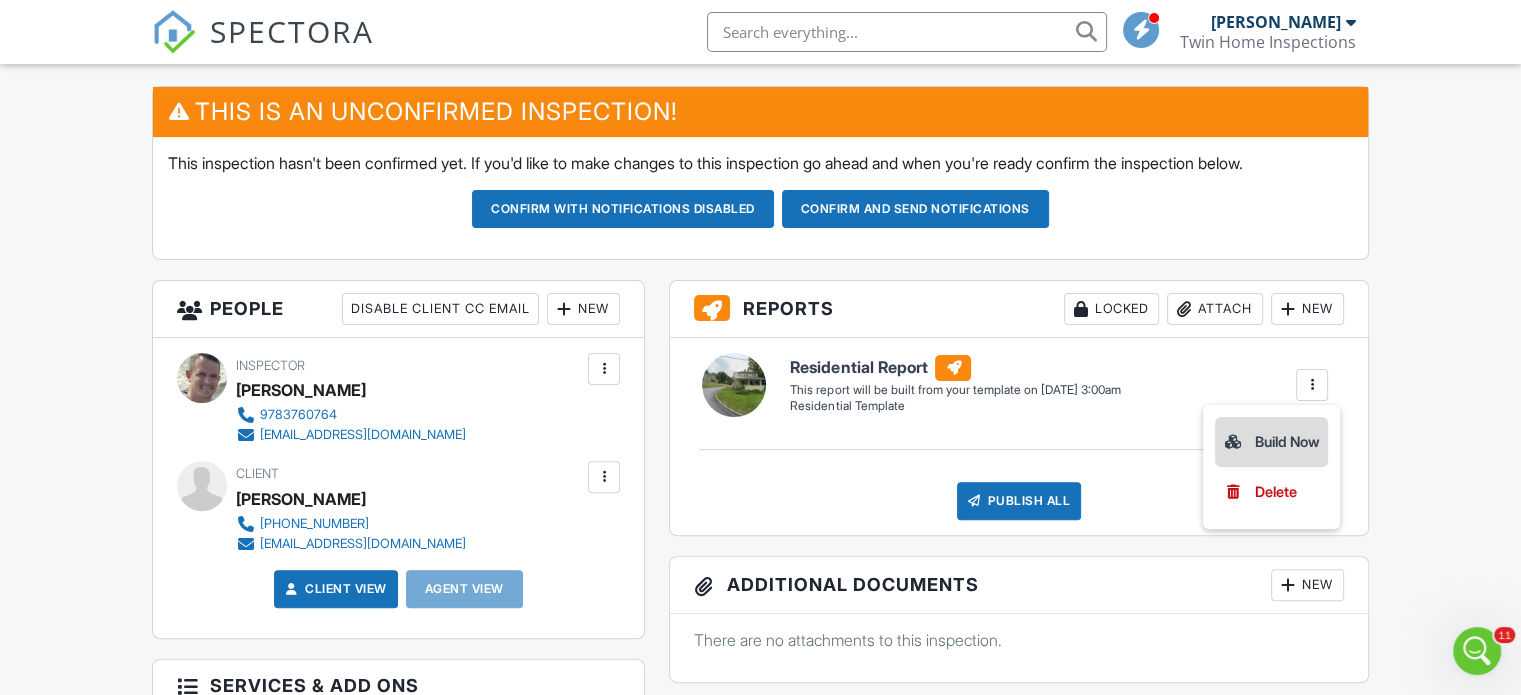 click on "Build Now" at bounding box center [1271, 442] 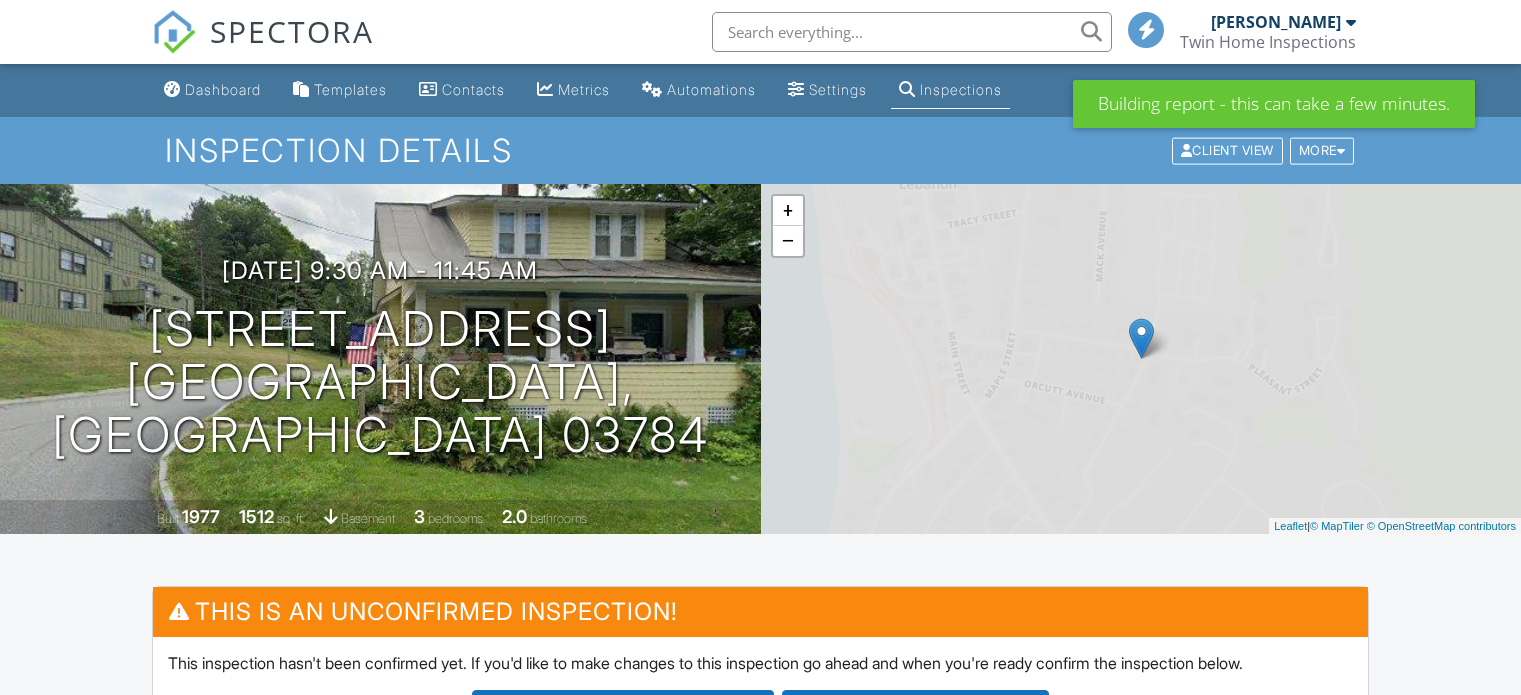scroll, scrollTop: 0, scrollLeft: 0, axis: both 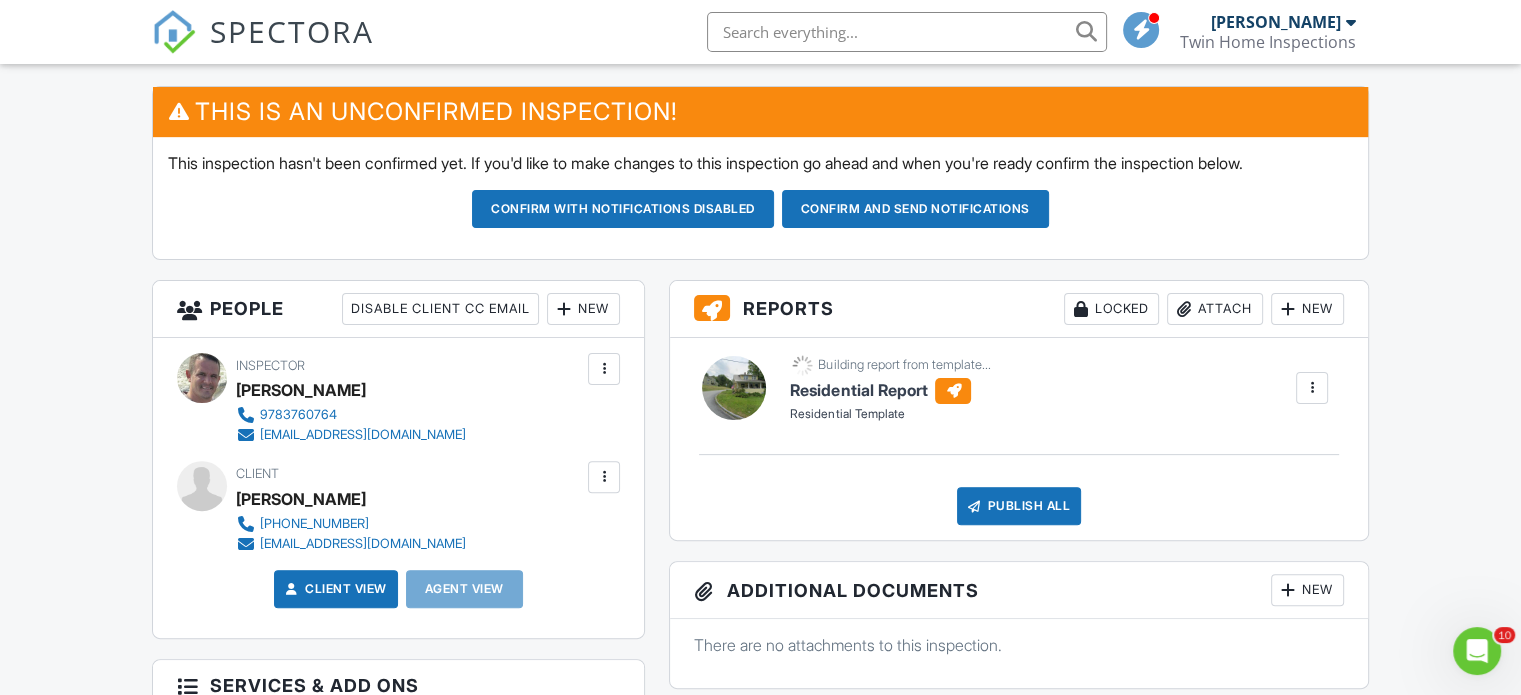 click at bounding box center [734, 388] 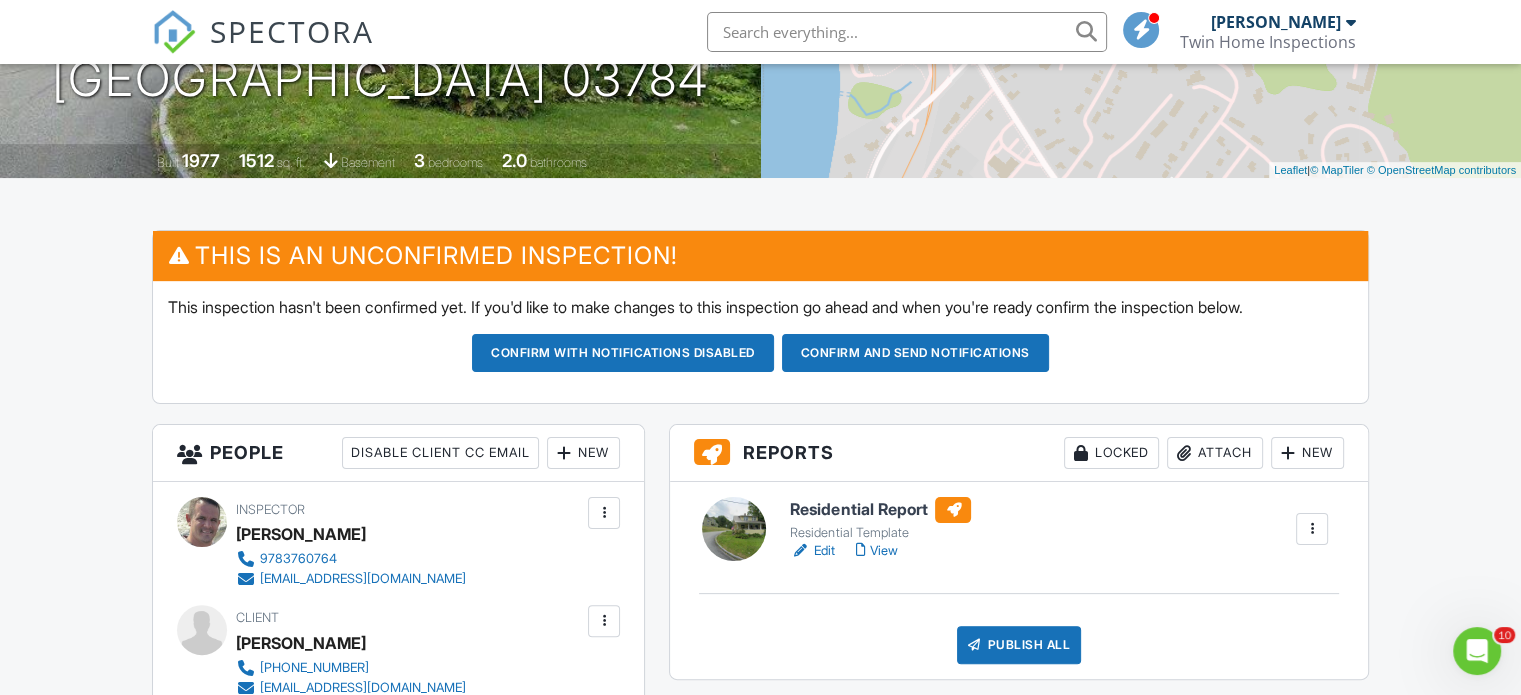 scroll, scrollTop: 600, scrollLeft: 0, axis: vertical 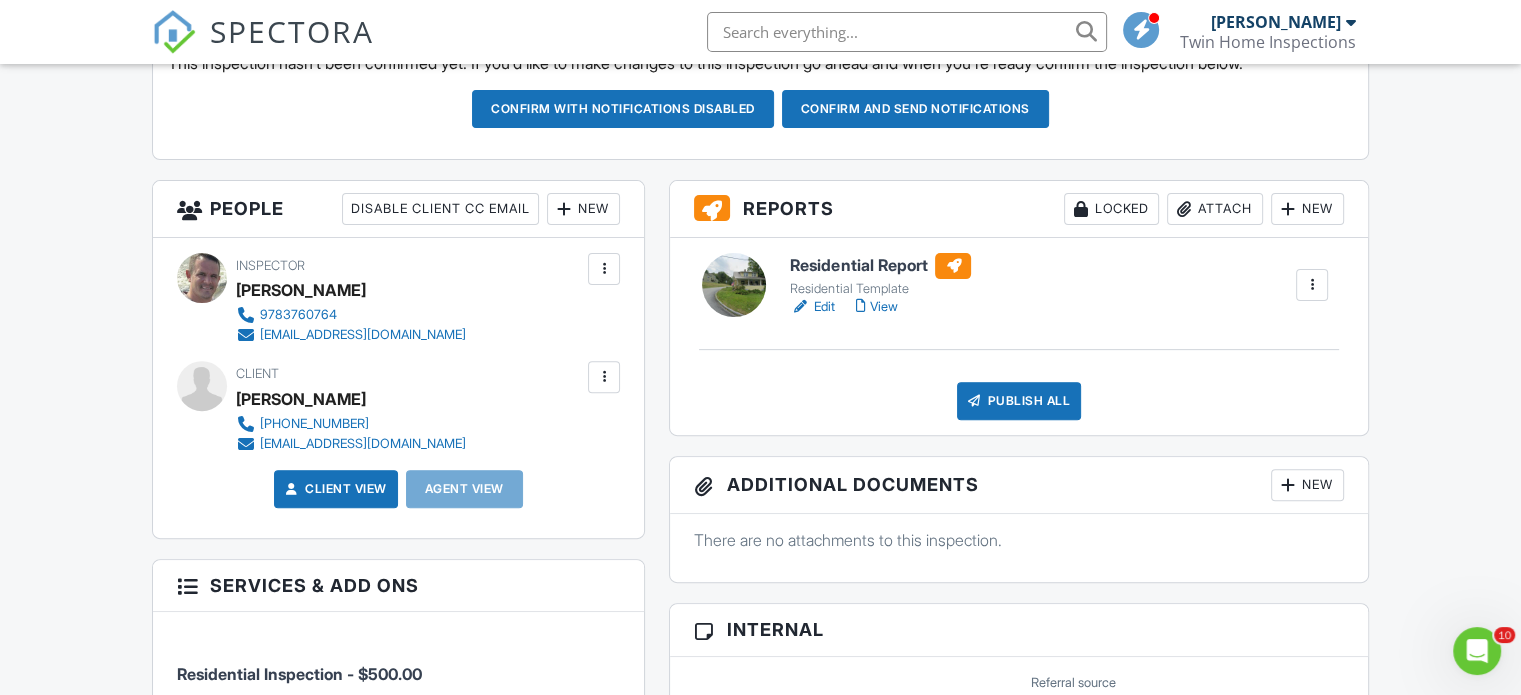 click at bounding box center (734, 285) 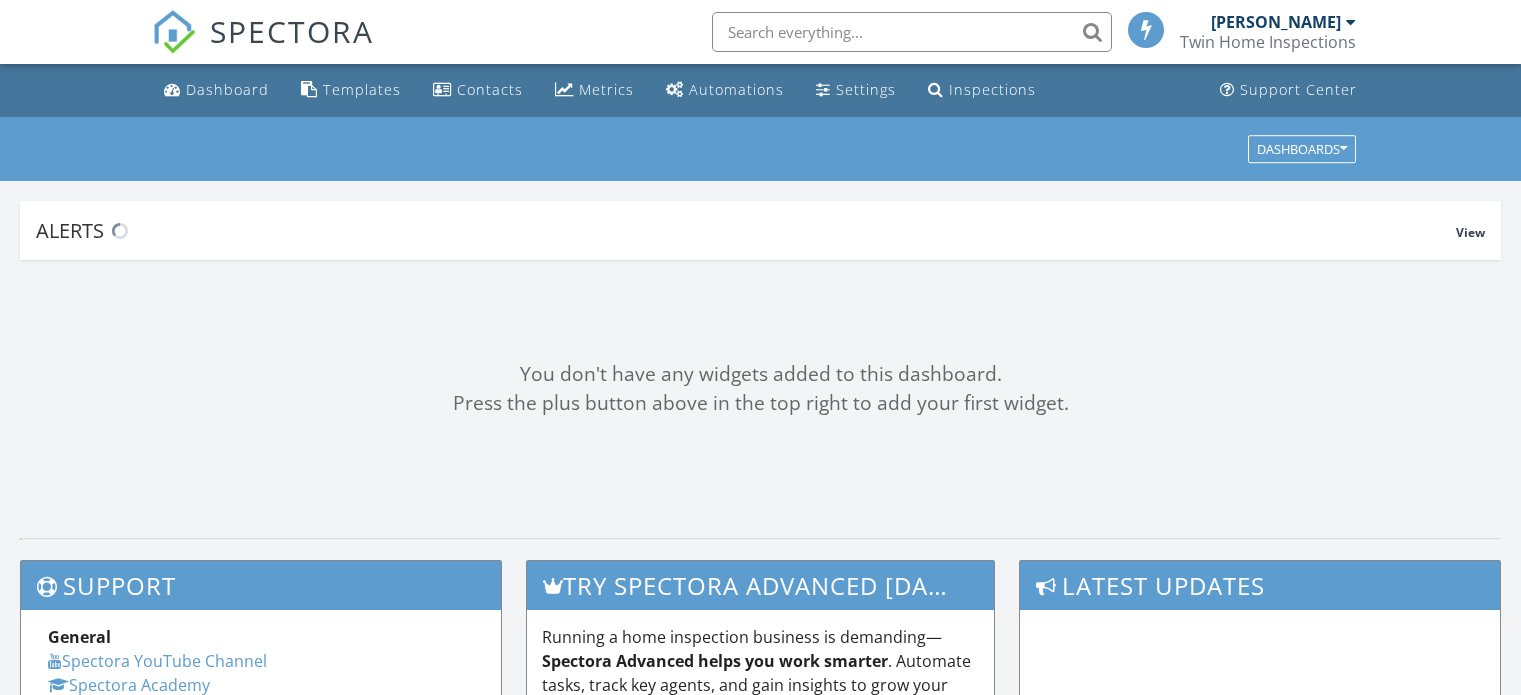 scroll, scrollTop: 0, scrollLeft: 0, axis: both 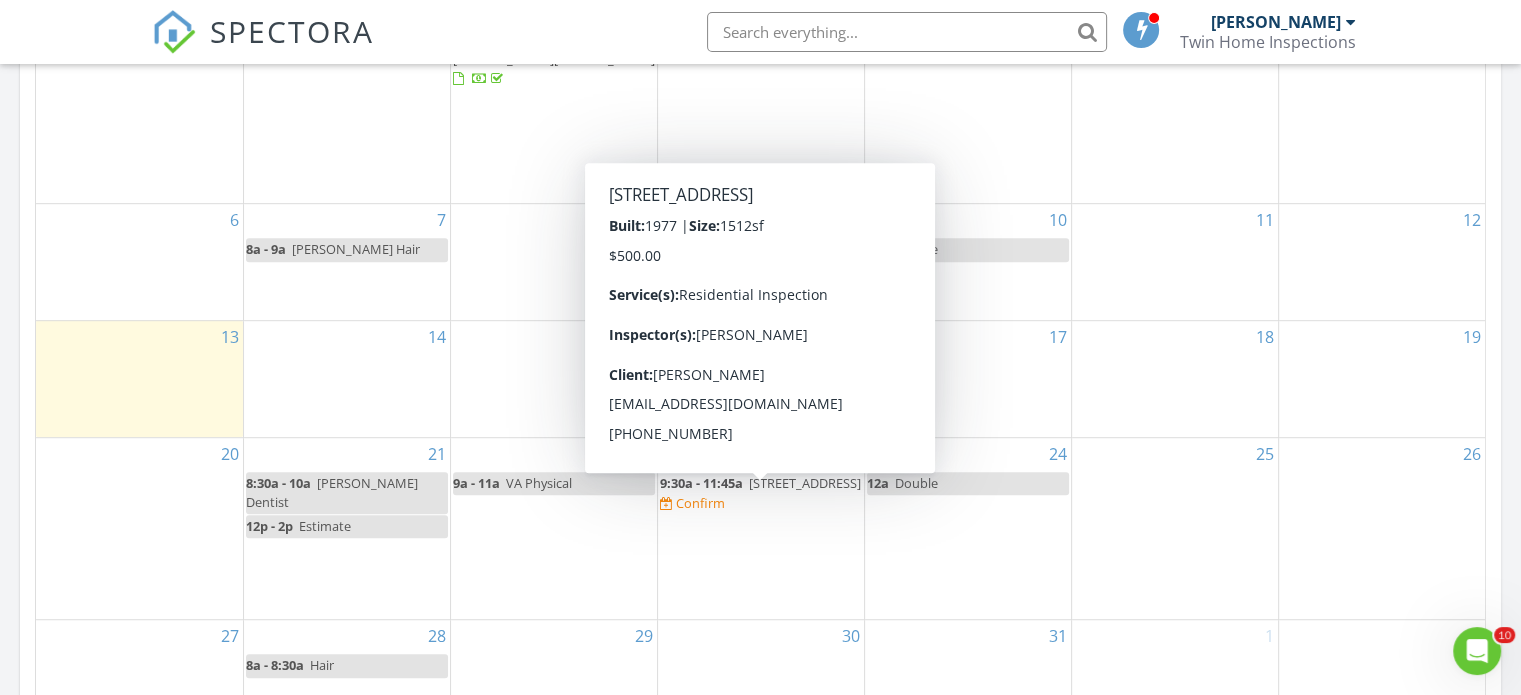 click on "23 Pleasant St #47 , Lebanon 03784" at bounding box center (805, 483) 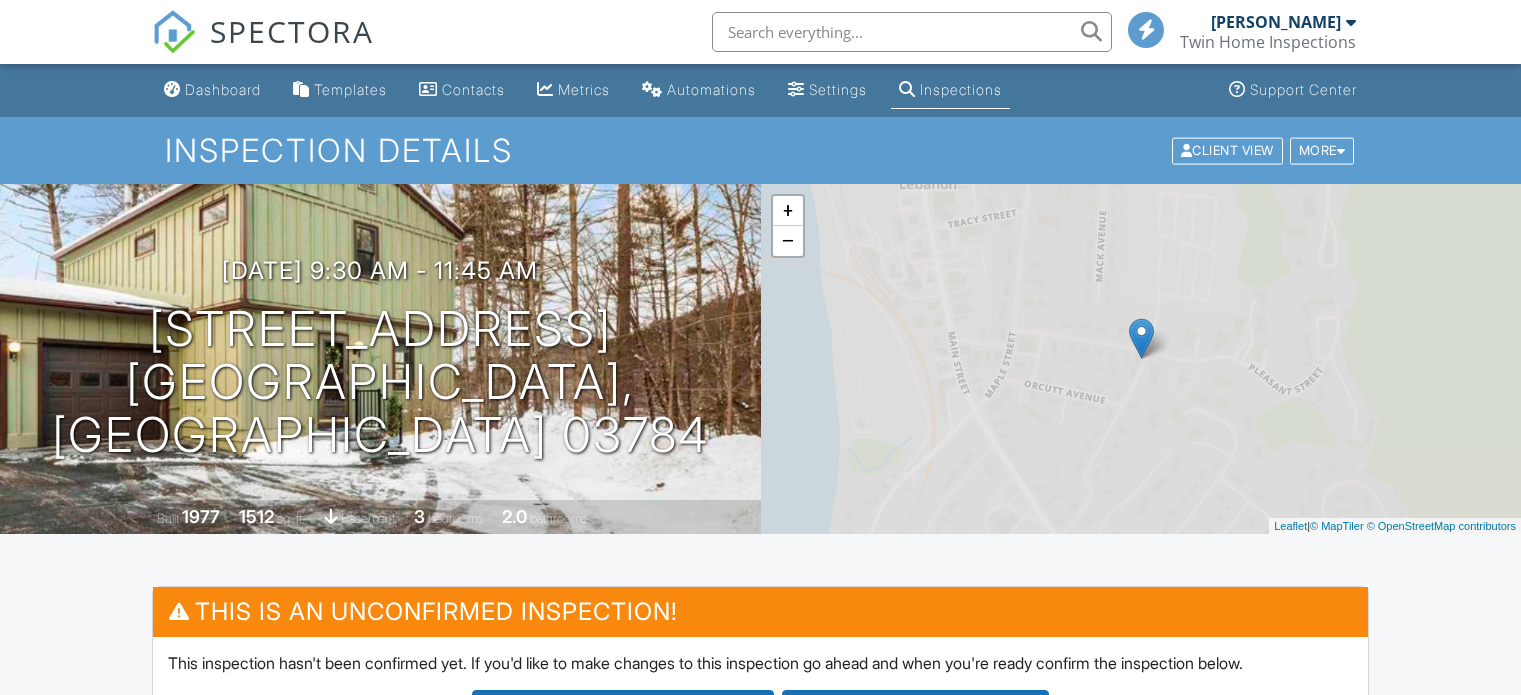 scroll, scrollTop: 0, scrollLeft: 0, axis: both 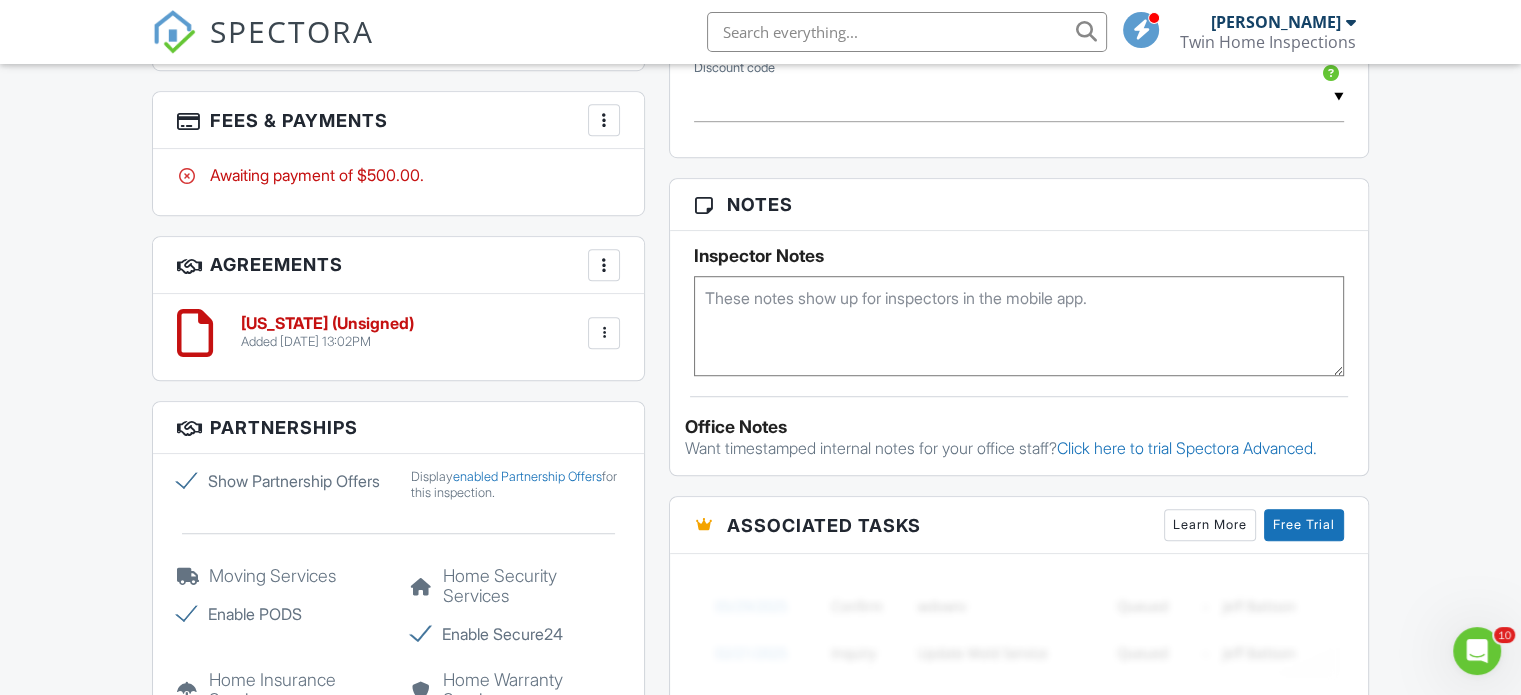 click on "New Hampshire
(Unsigned)" at bounding box center (327, 324) 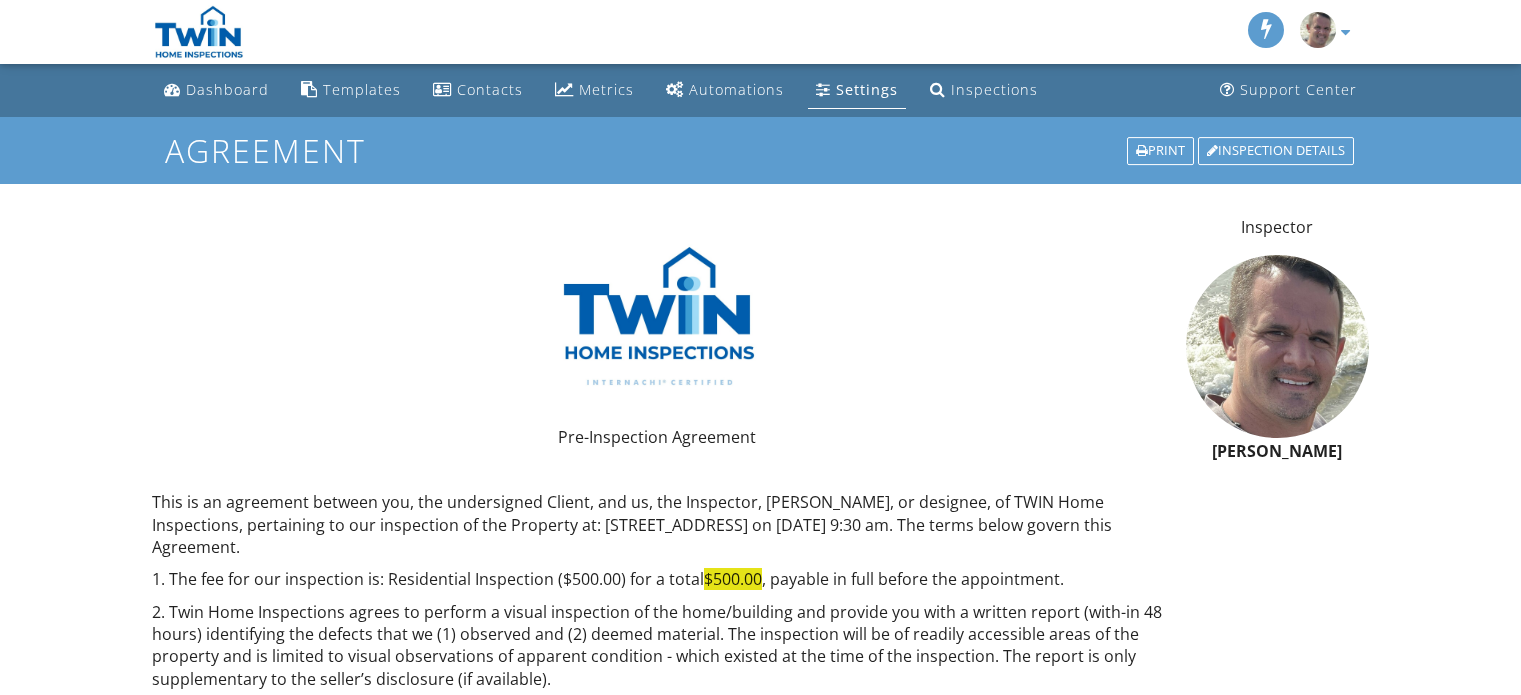 scroll, scrollTop: 0, scrollLeft: 0, axis: both 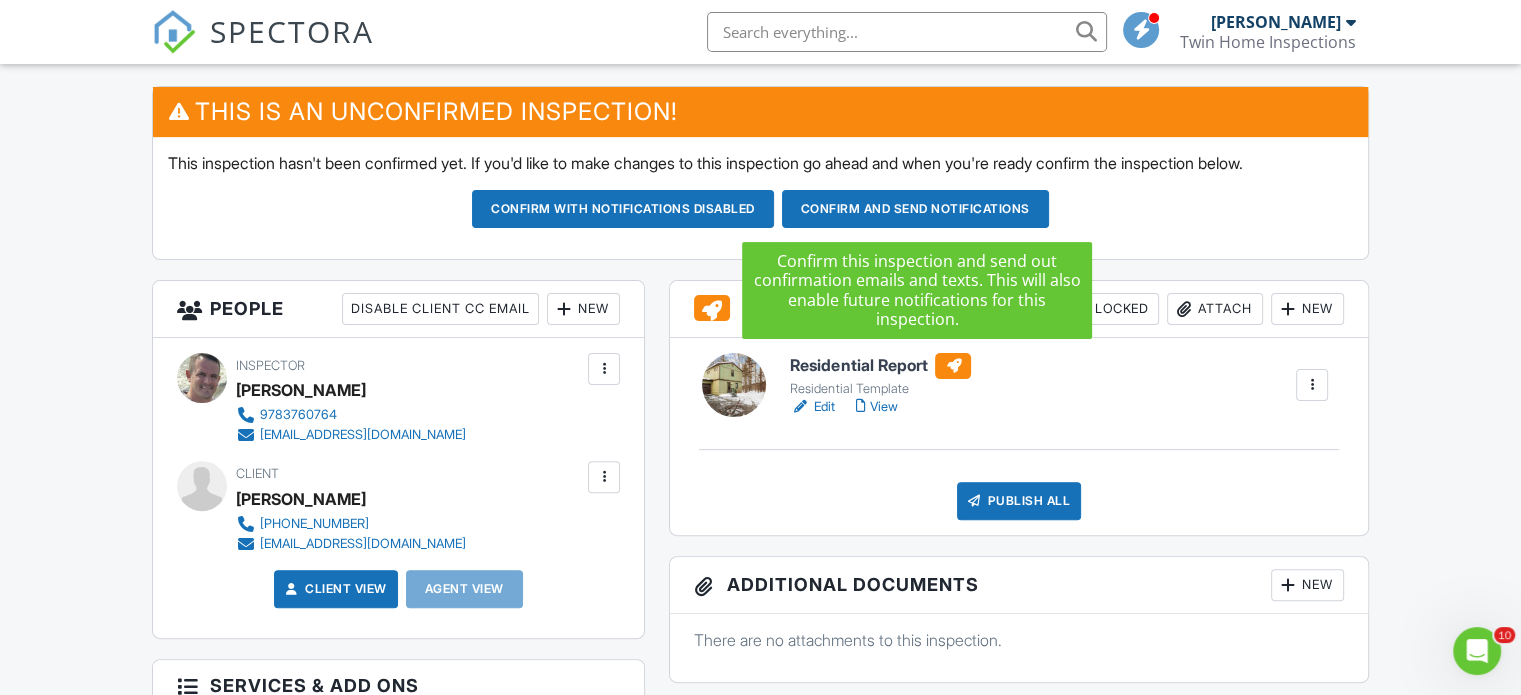 click on "Confirm and send notifications" at bounding box center [623, 209] 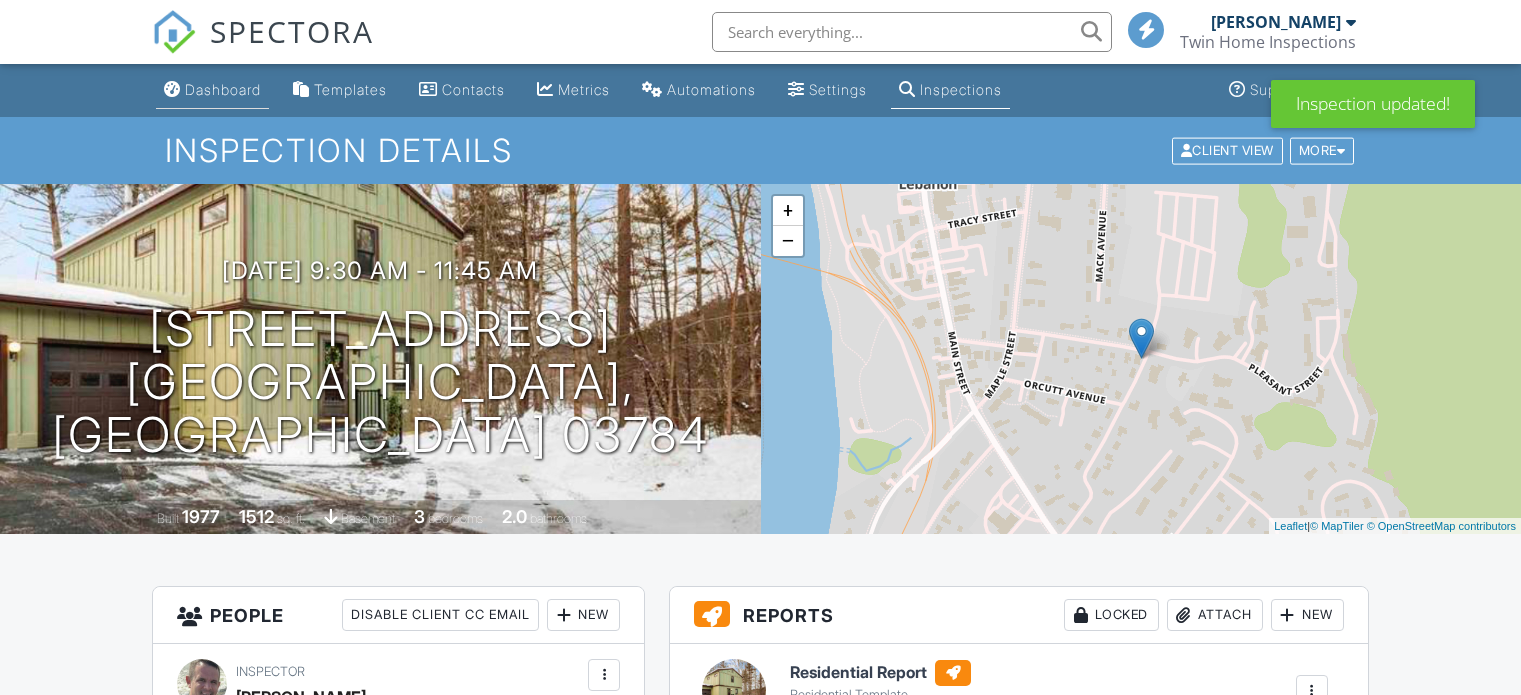 scroll, scrollTop: 0, scrollLeft: 0, axis: both 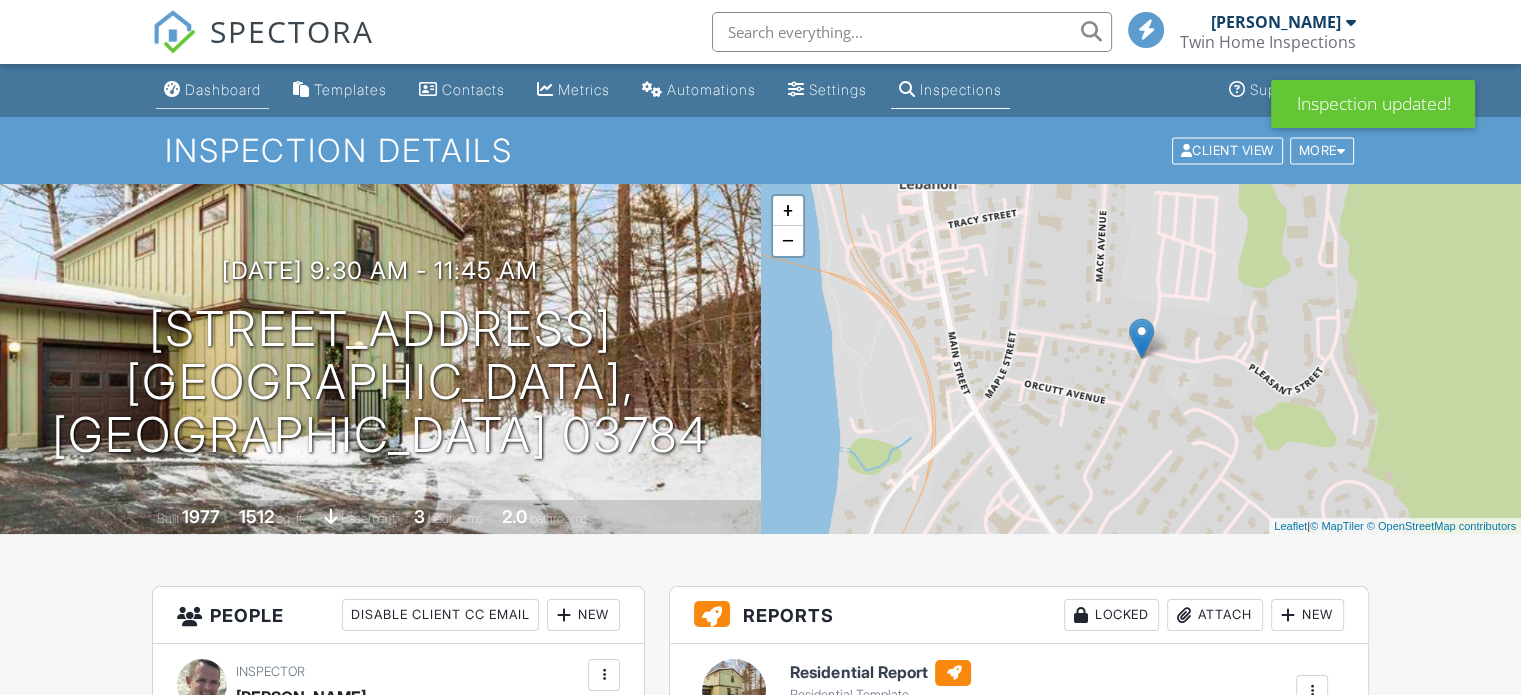 click on "Dashboard" at bounding box center (223, 89) 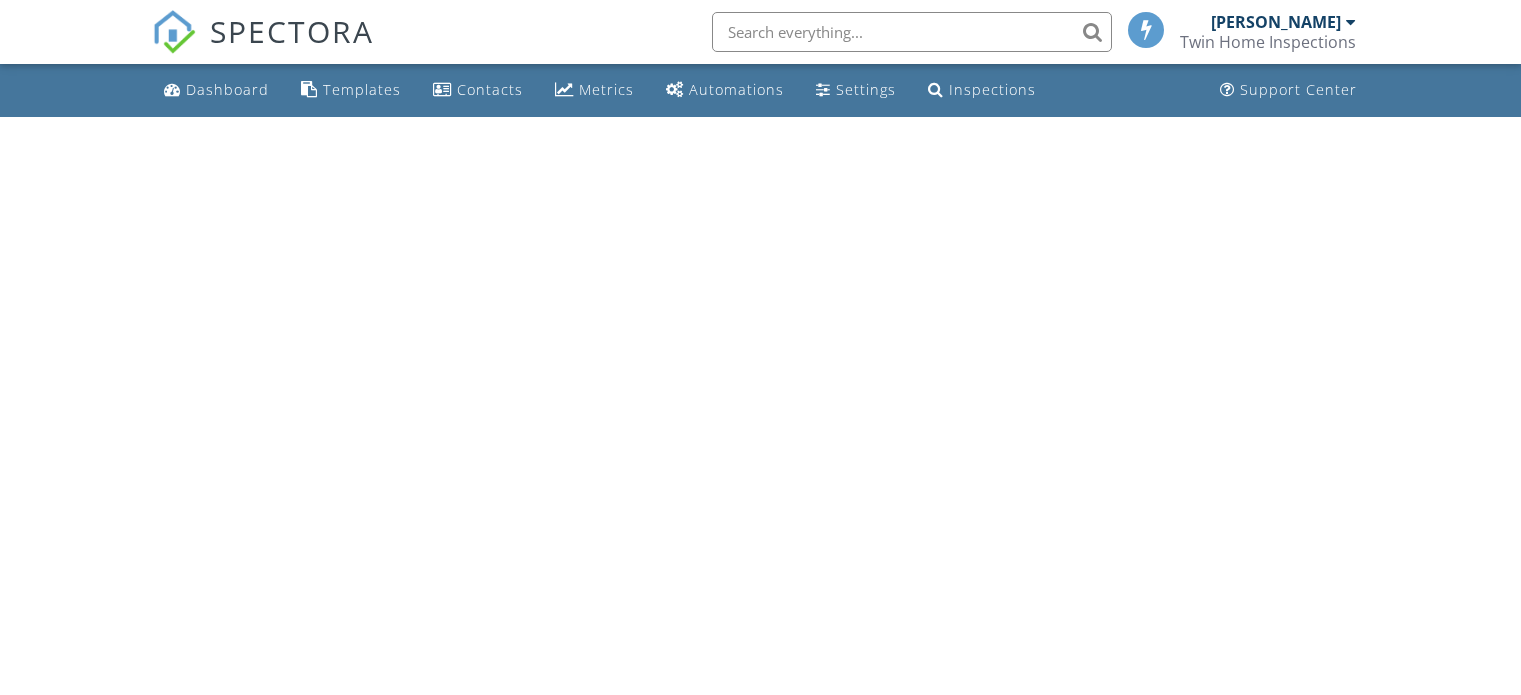 scroll, scrollTop: 0, scrollLeft: 0, axis: both 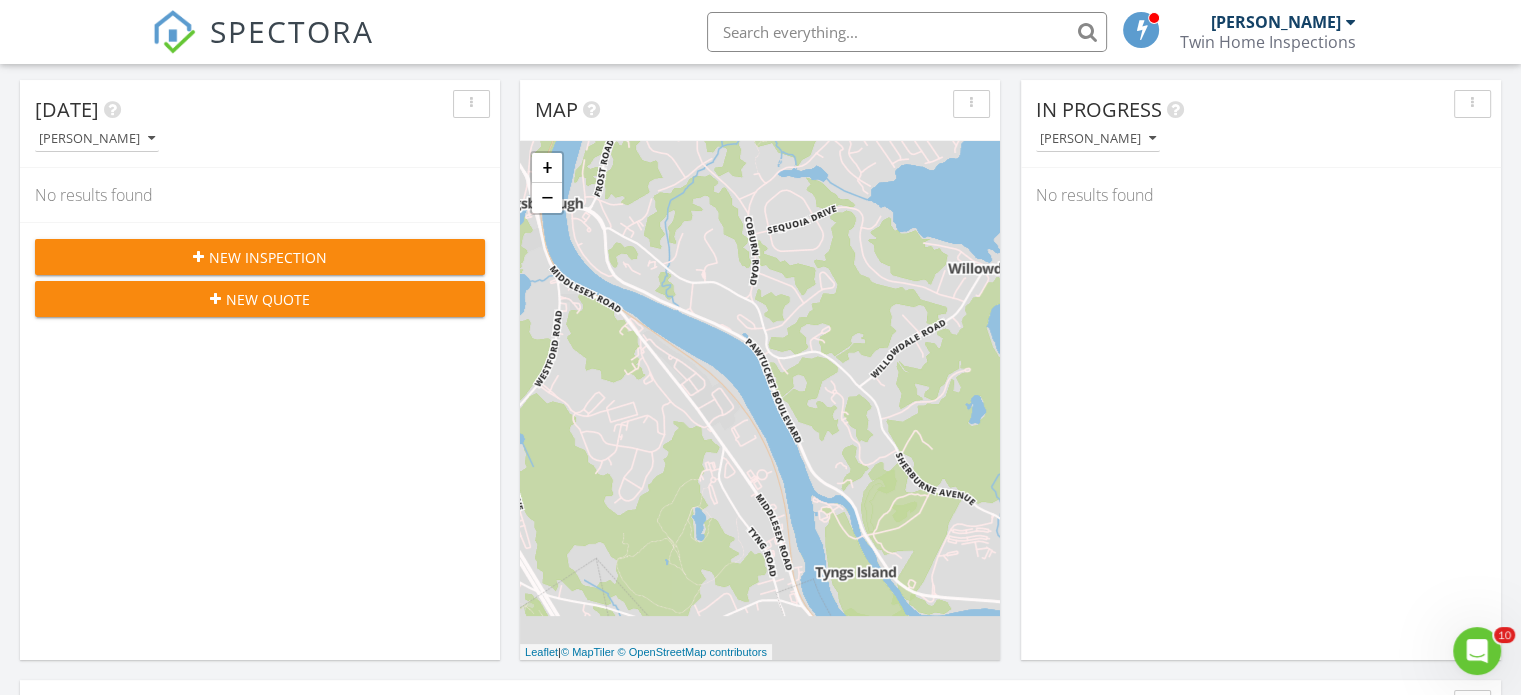 click on "[PERSON_NAME]" at bounding box center [1276, 22] 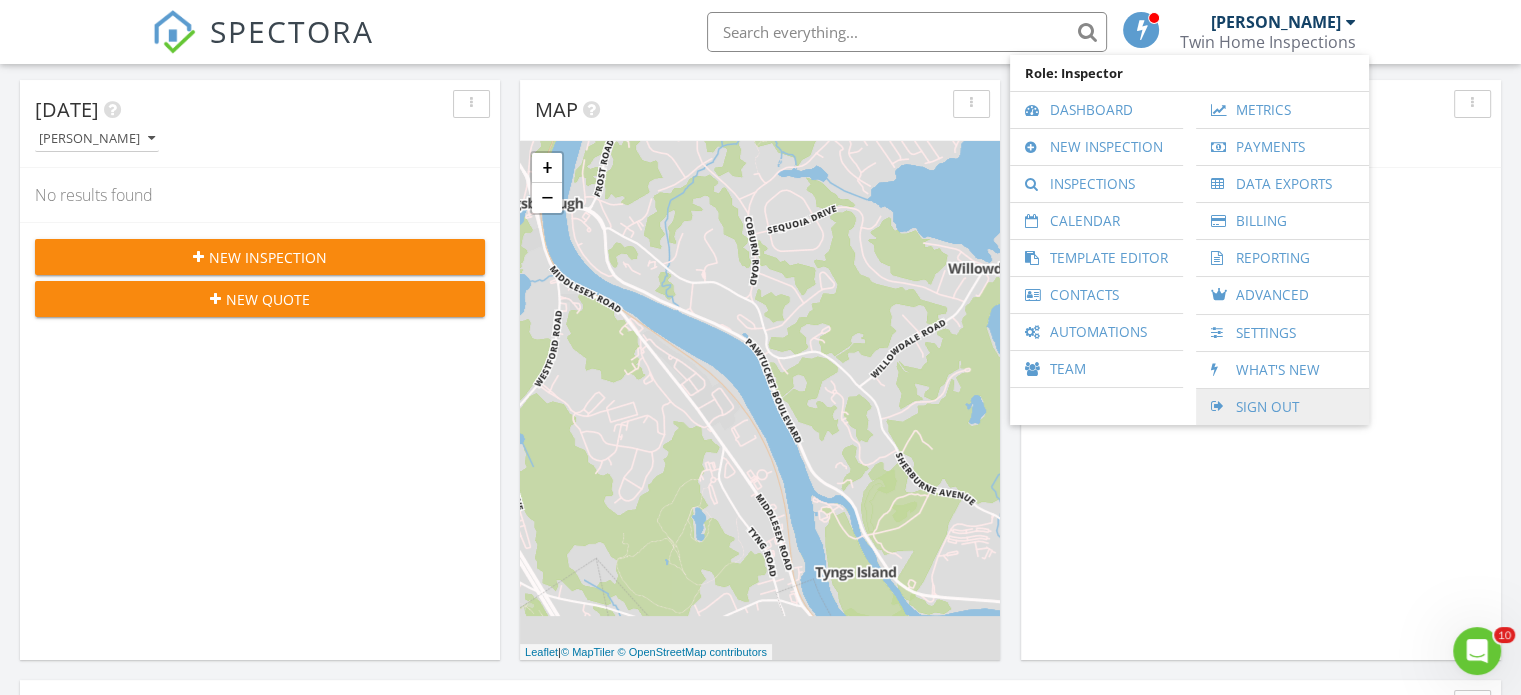 click on "Sign Out" at bounding box center [1282, 407] 